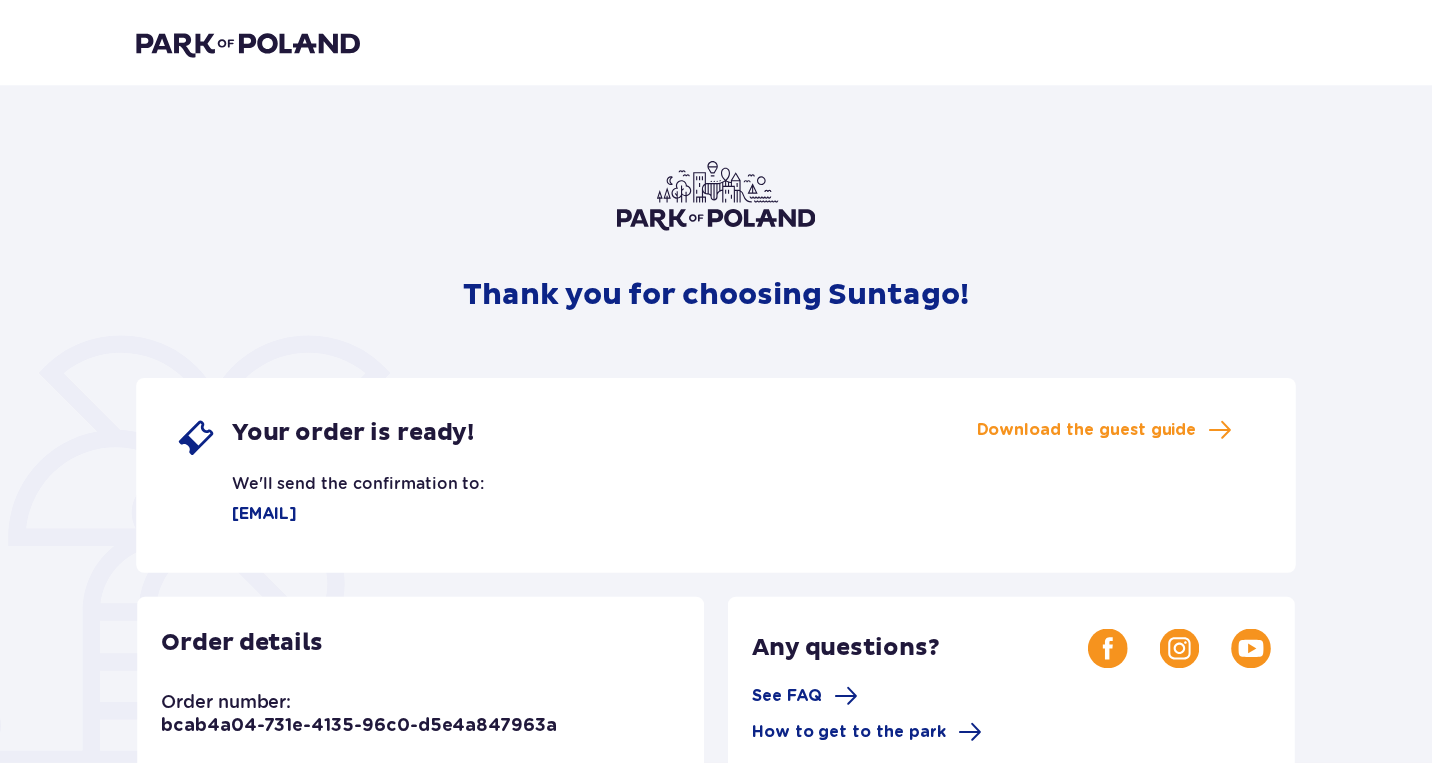 scroll, scrollTop: 0, scrollLeft: 0, axis: both 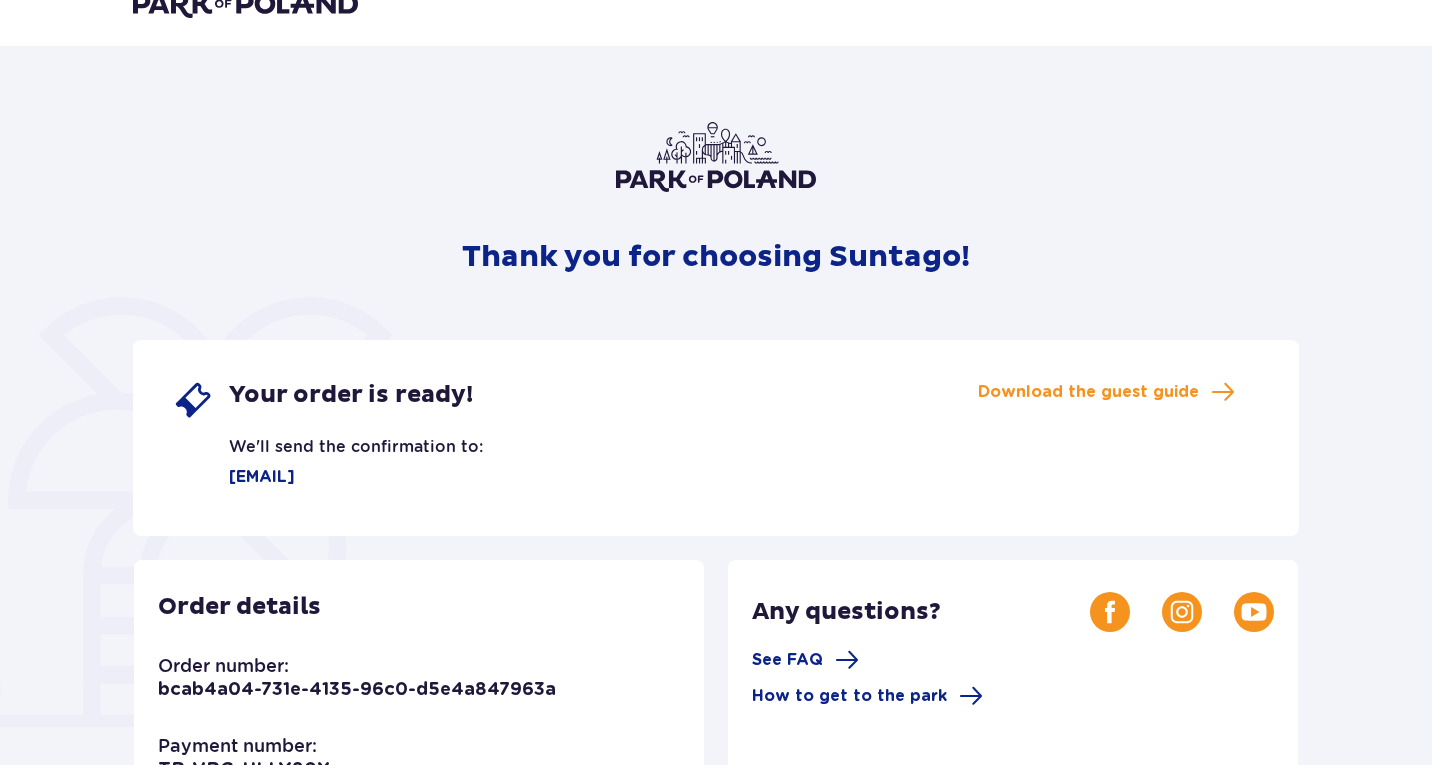 drag, startPoint x: 1437, startPoint y: 111, endPoint x: 1421, endPoint y: 221, distance: 111.15755 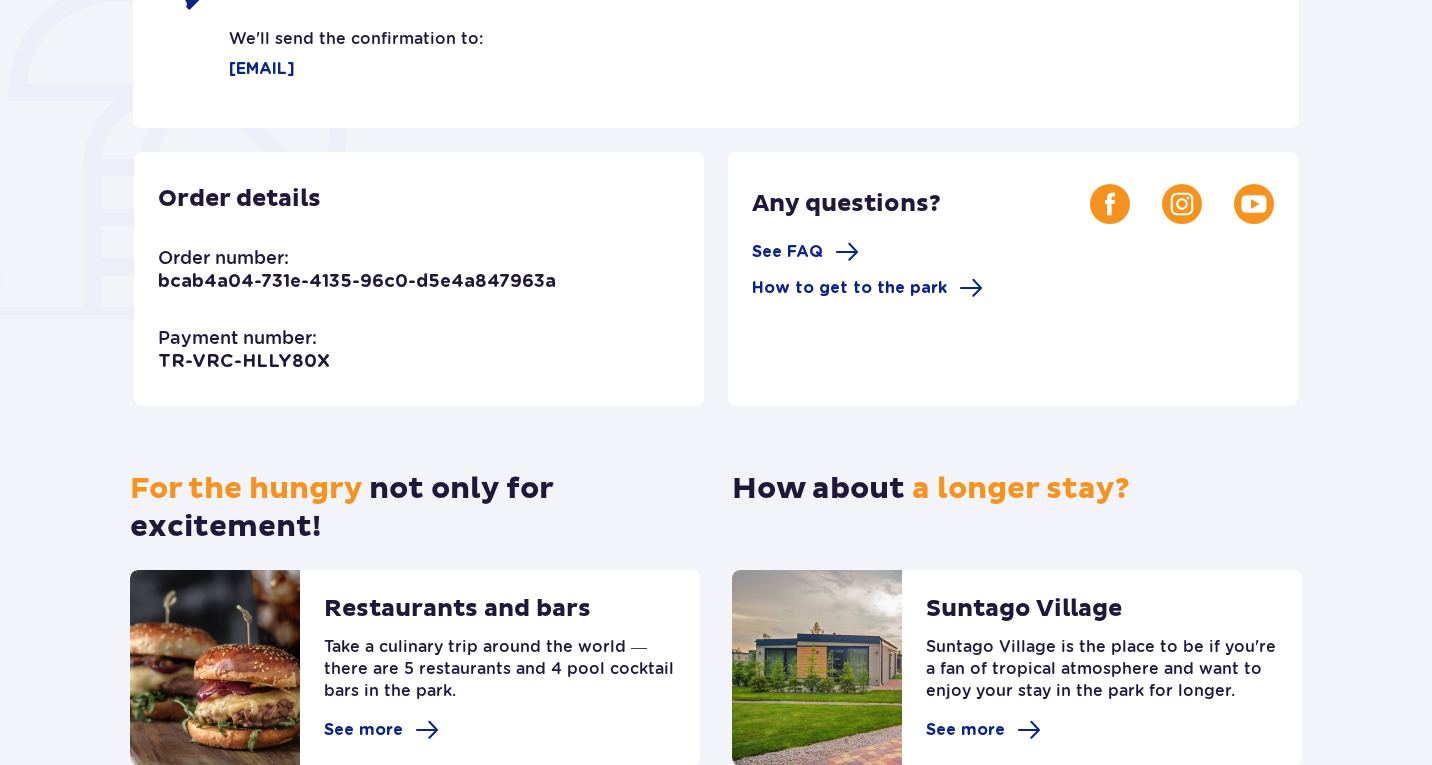 scroll, scrollTop: 426, scrollLeft: 0, axis: vertical 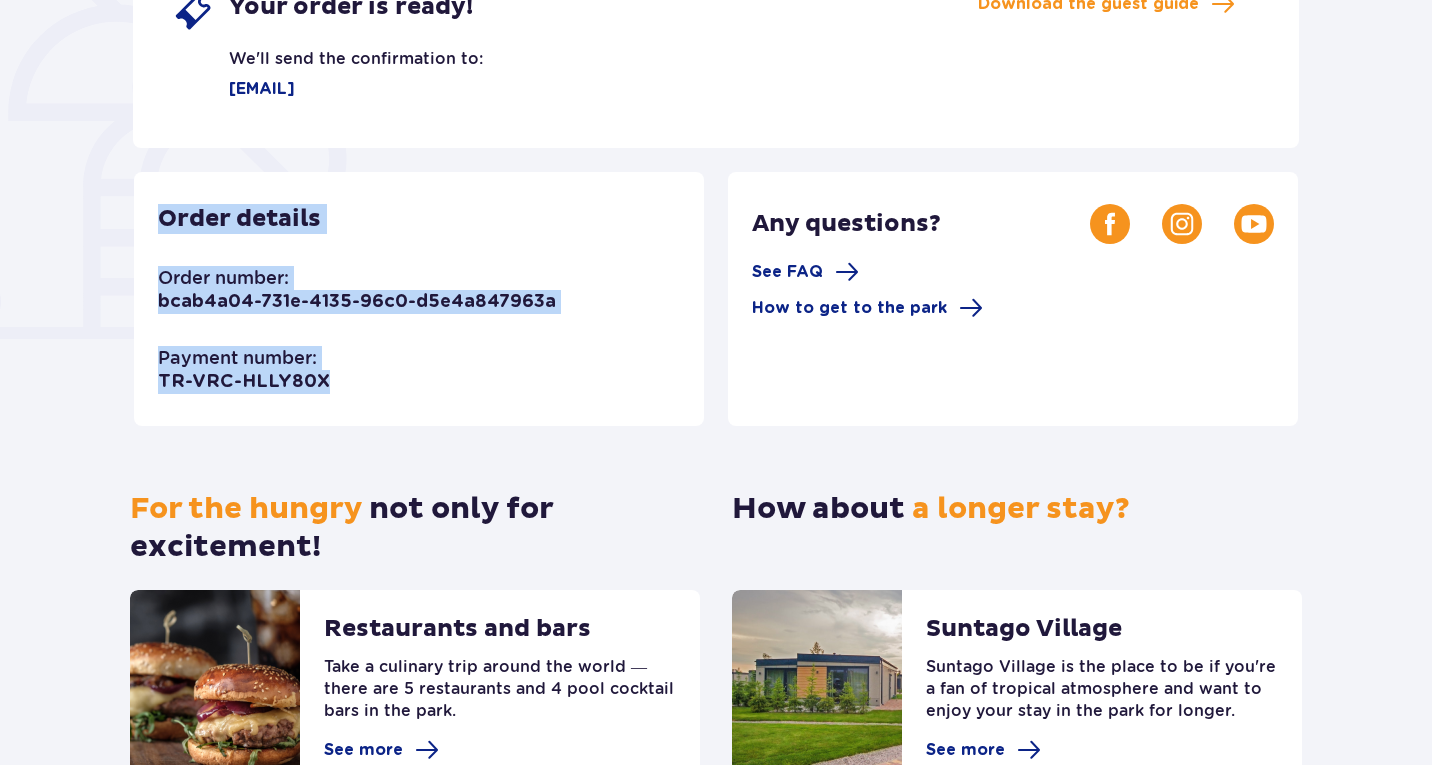 drag, startPoint x: 163, startPoint y: 213, endPoint x: 364, endPoint y: 379, distance: 260.68564 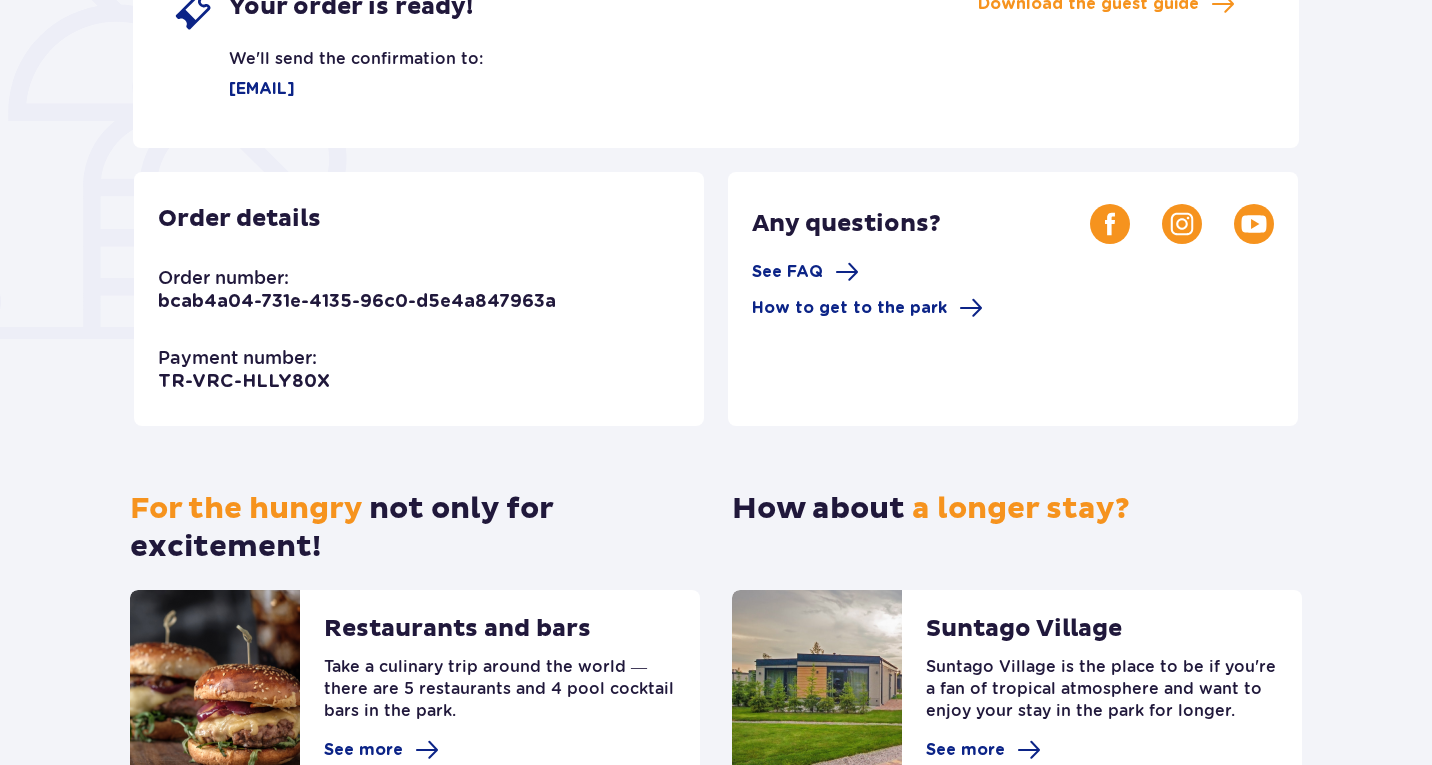 drag, startPoint x: 1429, startPoint y: 305, endPoint x: 1431, endPoint y: 185, distance: 120.01666 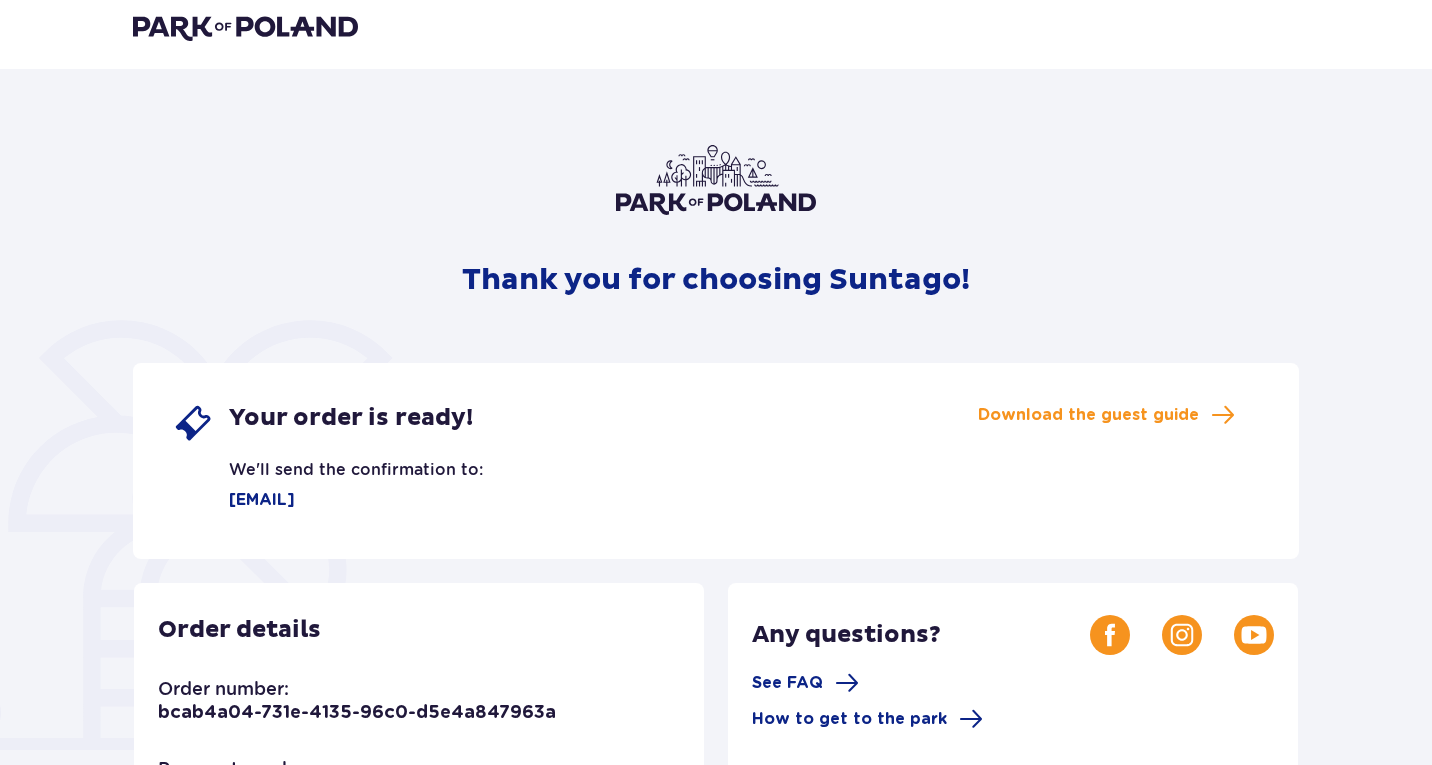 scroll, scrollTop: 0, scrollLeft: 0, axis: both 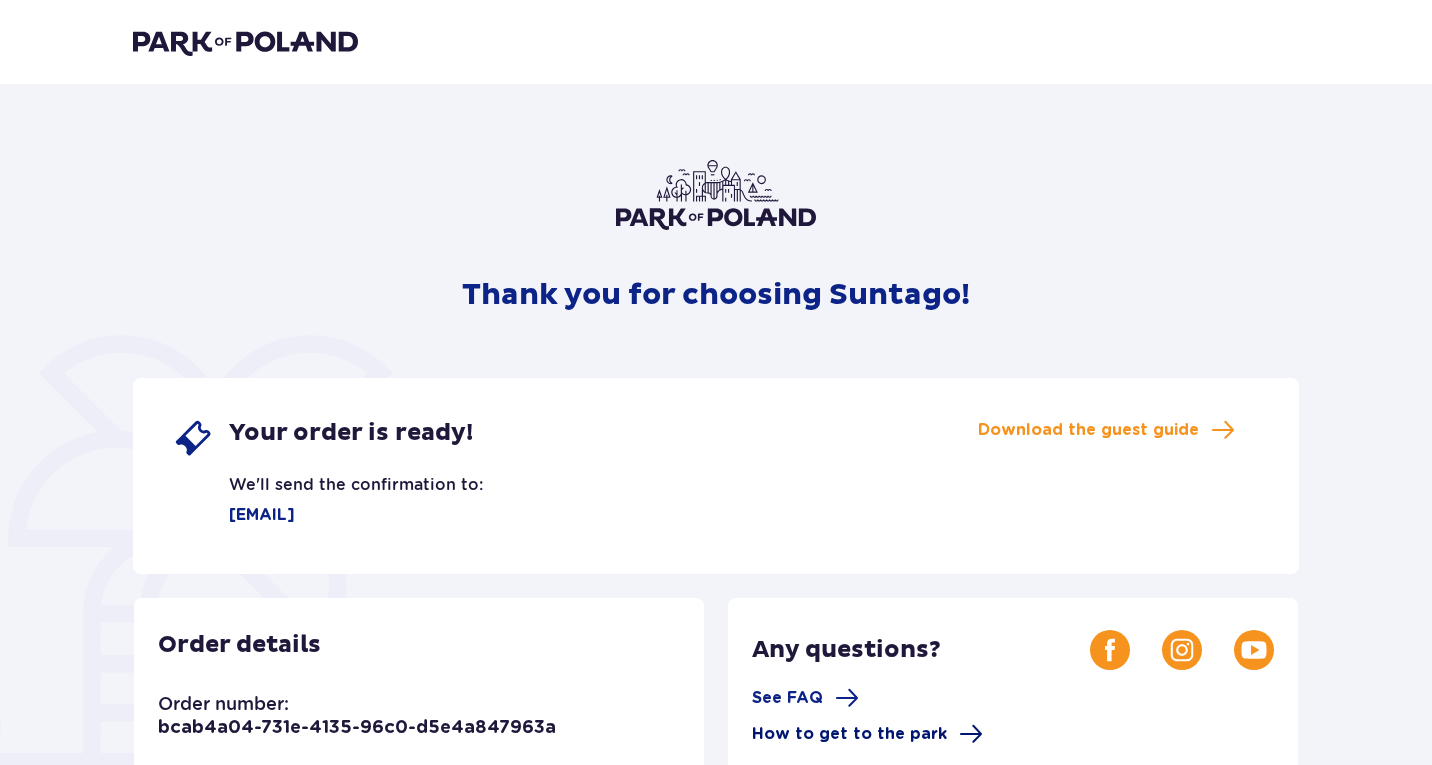 click on "How to get to the park" at bounding box center [849, 734] 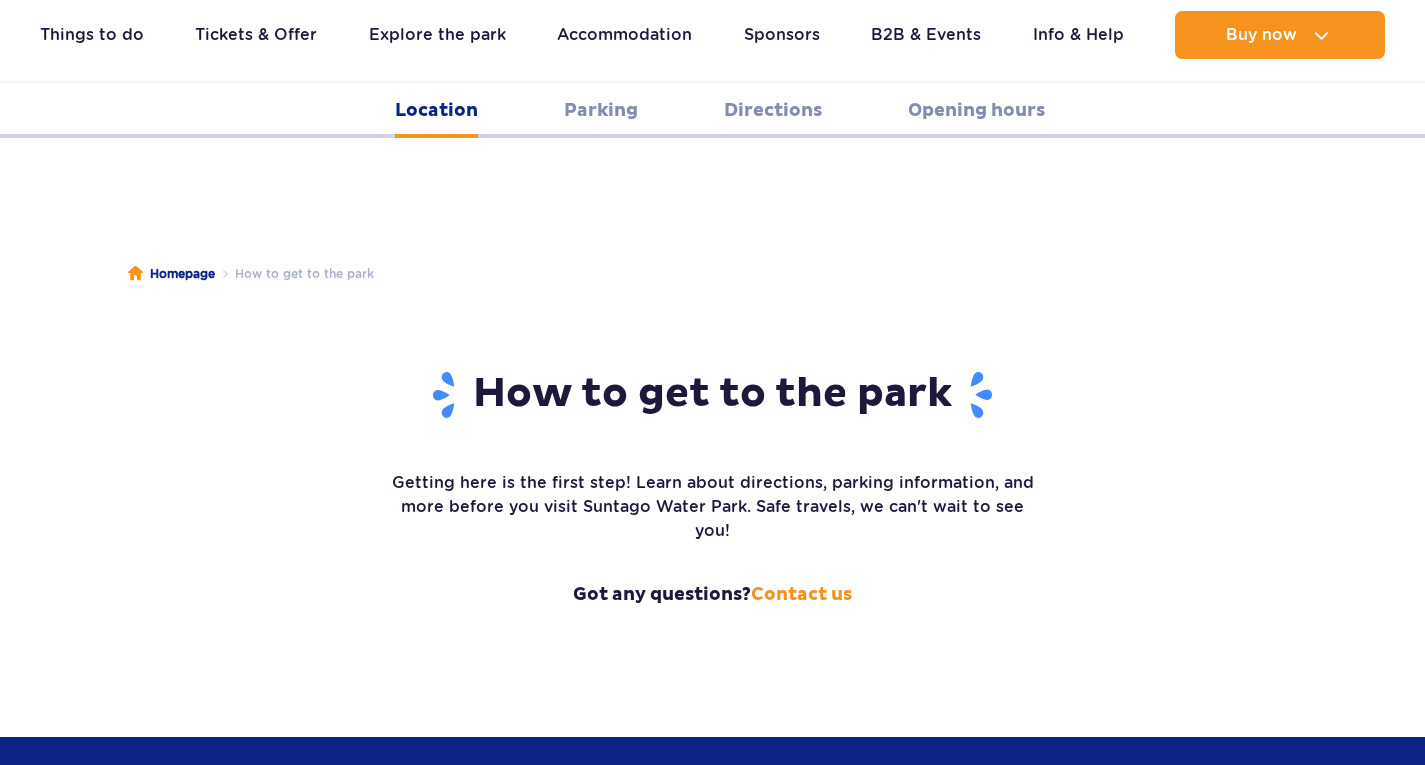 scroll, scrollTop: 669, scrollLeft: 0, axis: vertical 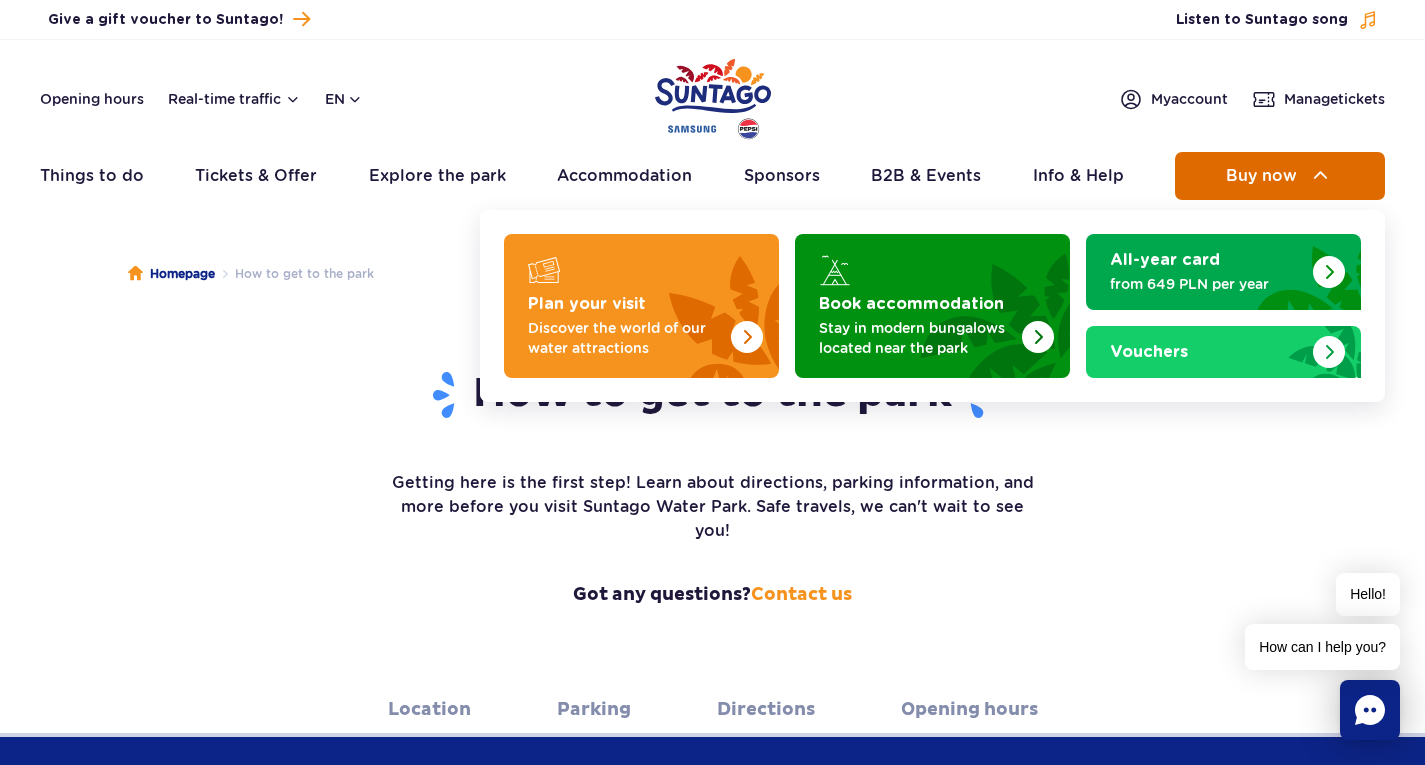 click on "Buy now" at bounding box center [1280, 176] 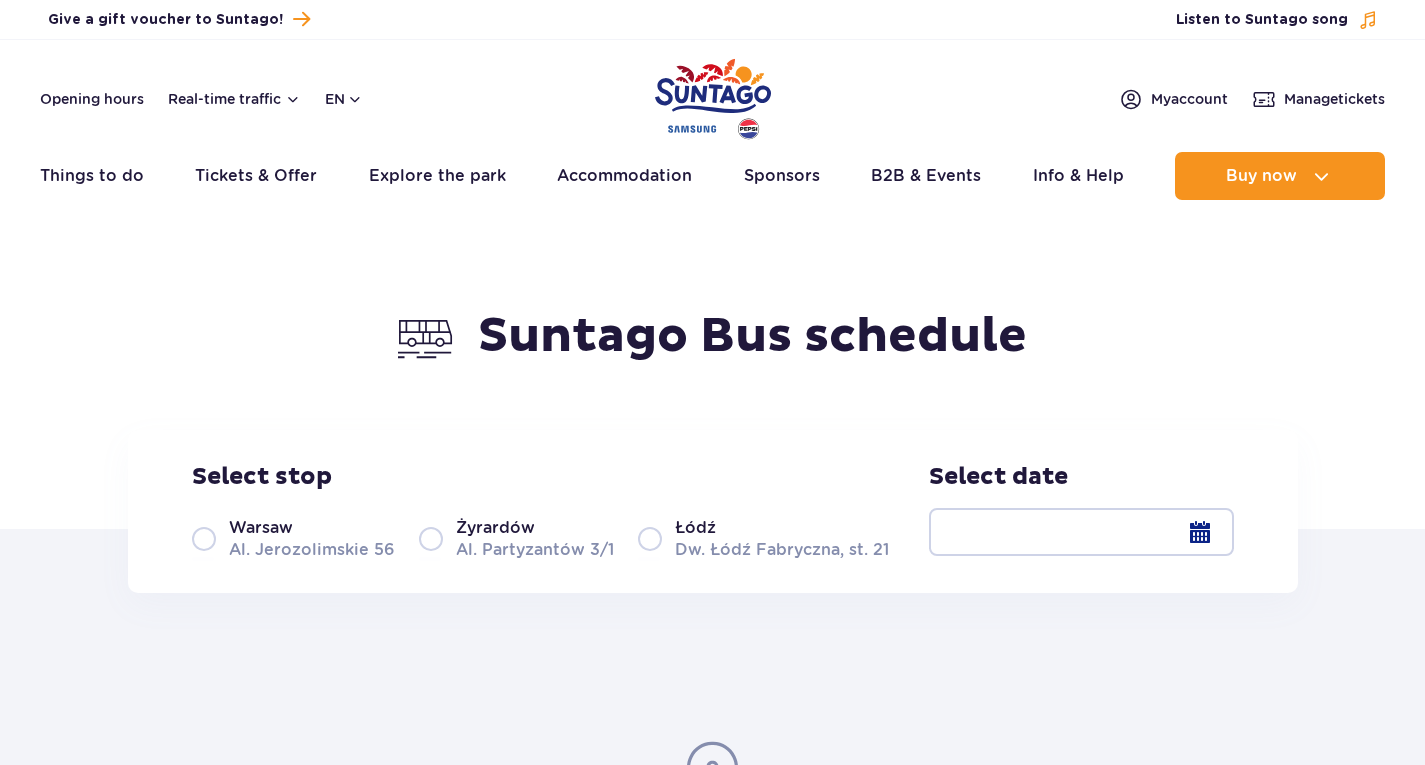 scroll, scrollTop: 0, scrollLeft: 0, axis: both 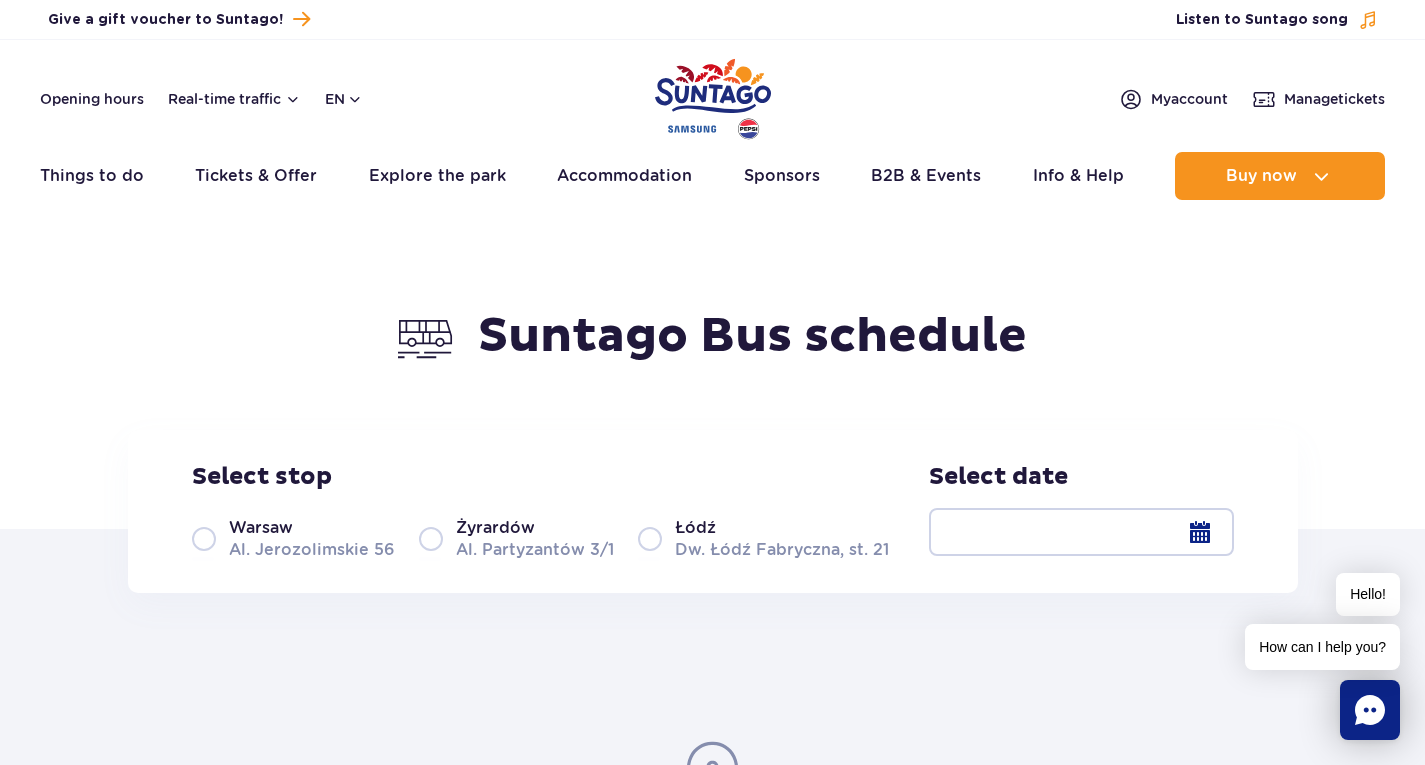 click at bounding box center [1081, 532] 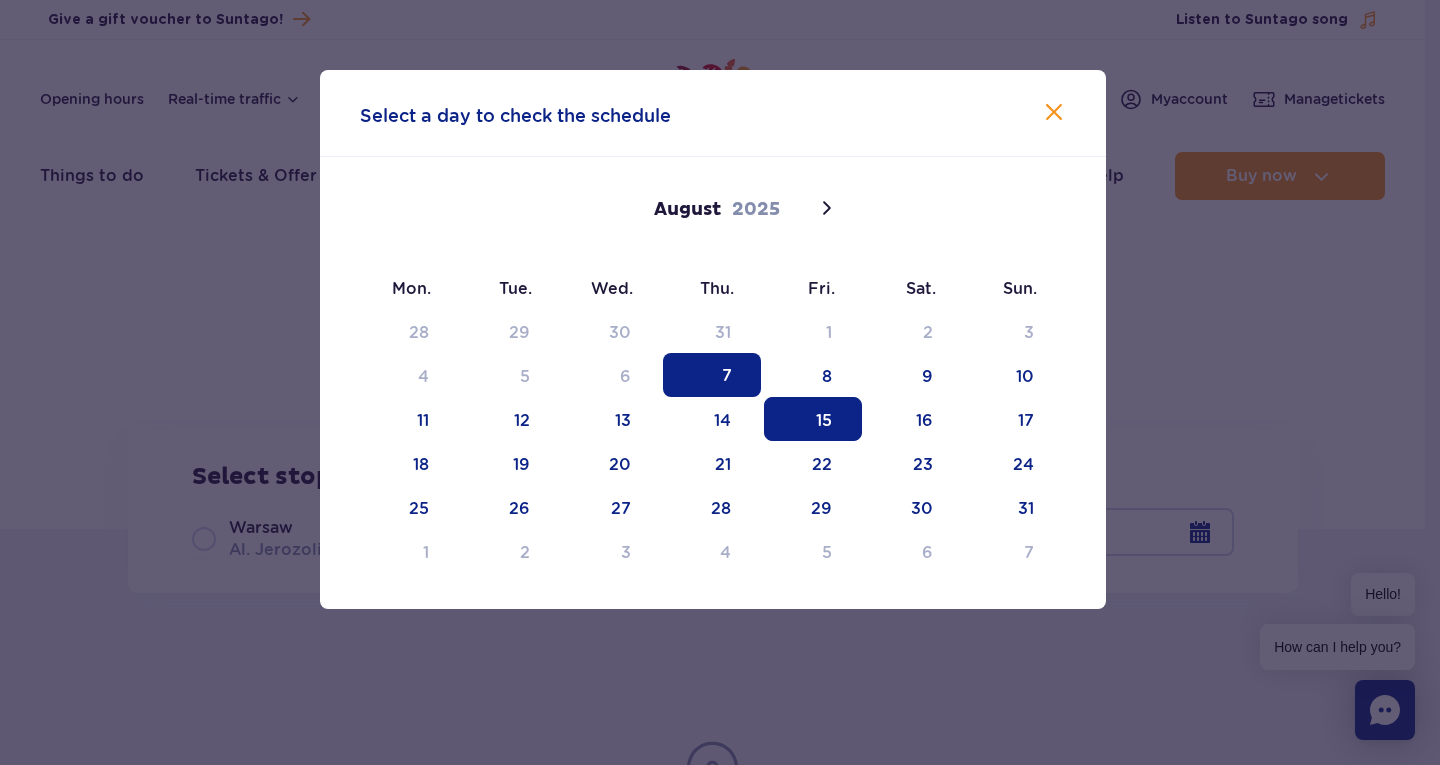 click on "15" at bounding box center [813, 419] 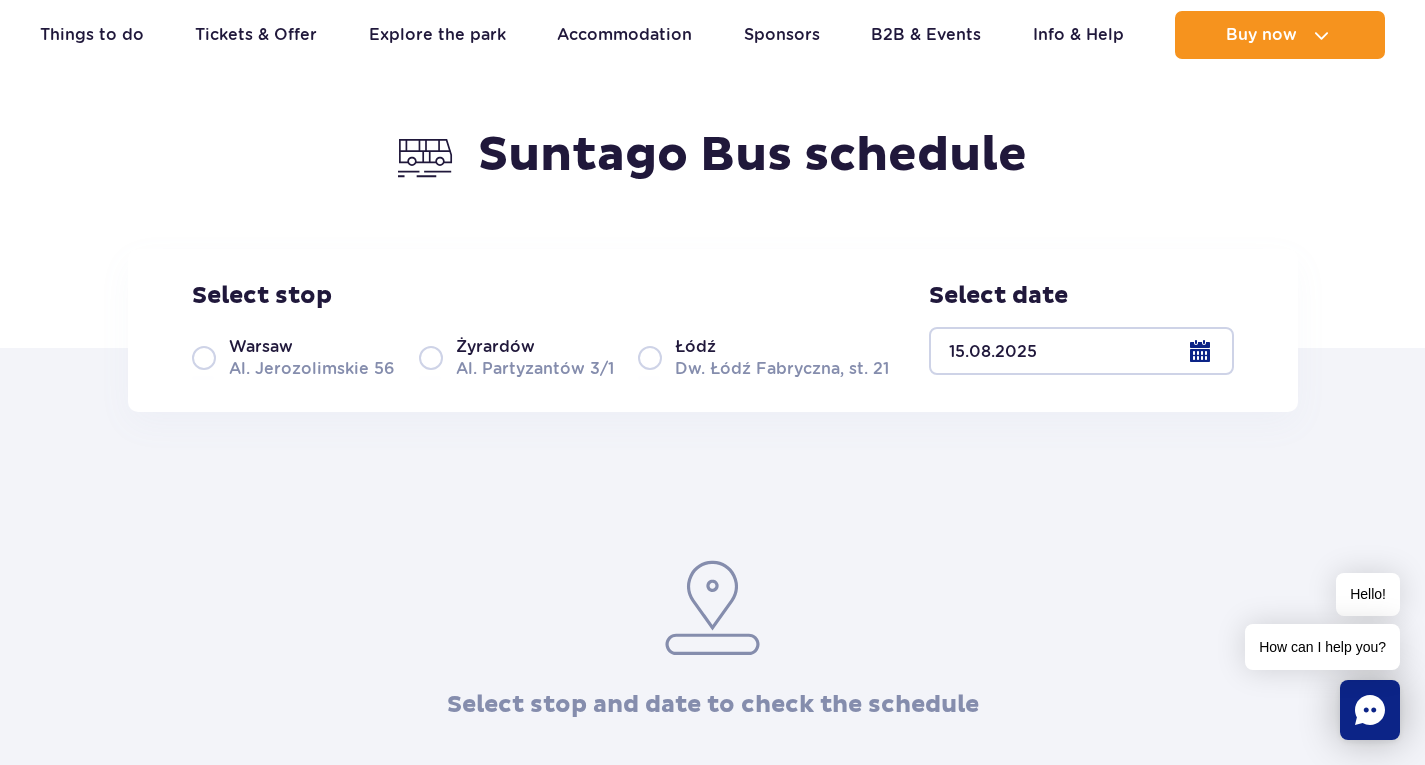 scroll, scrollTop: 172, scrollLeft: 0, axis: vertical 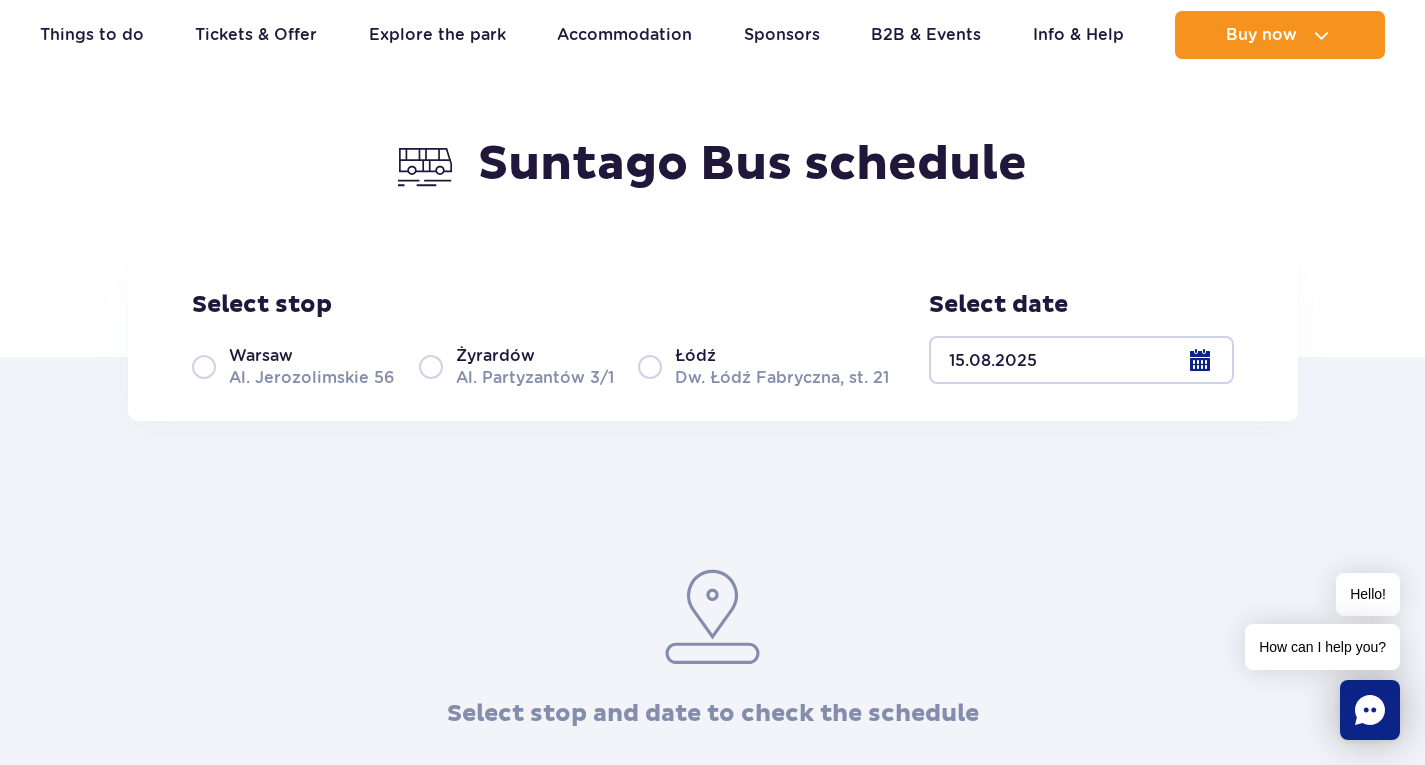click on "Warsaw Al. Jerozolimskie 56" at bounding box center (293, 366) 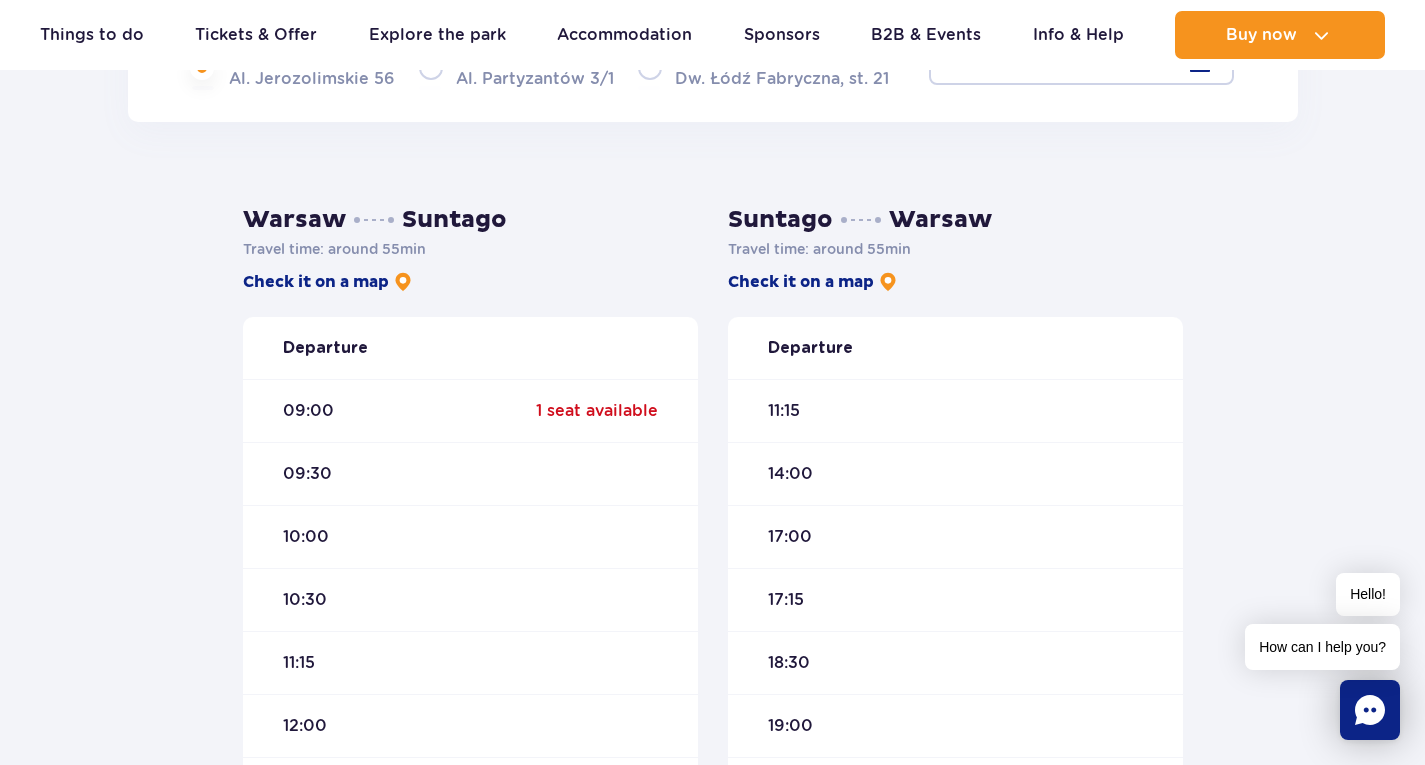 scroll, scrollTop: 434, scrollLeft: 0, axis: vertical 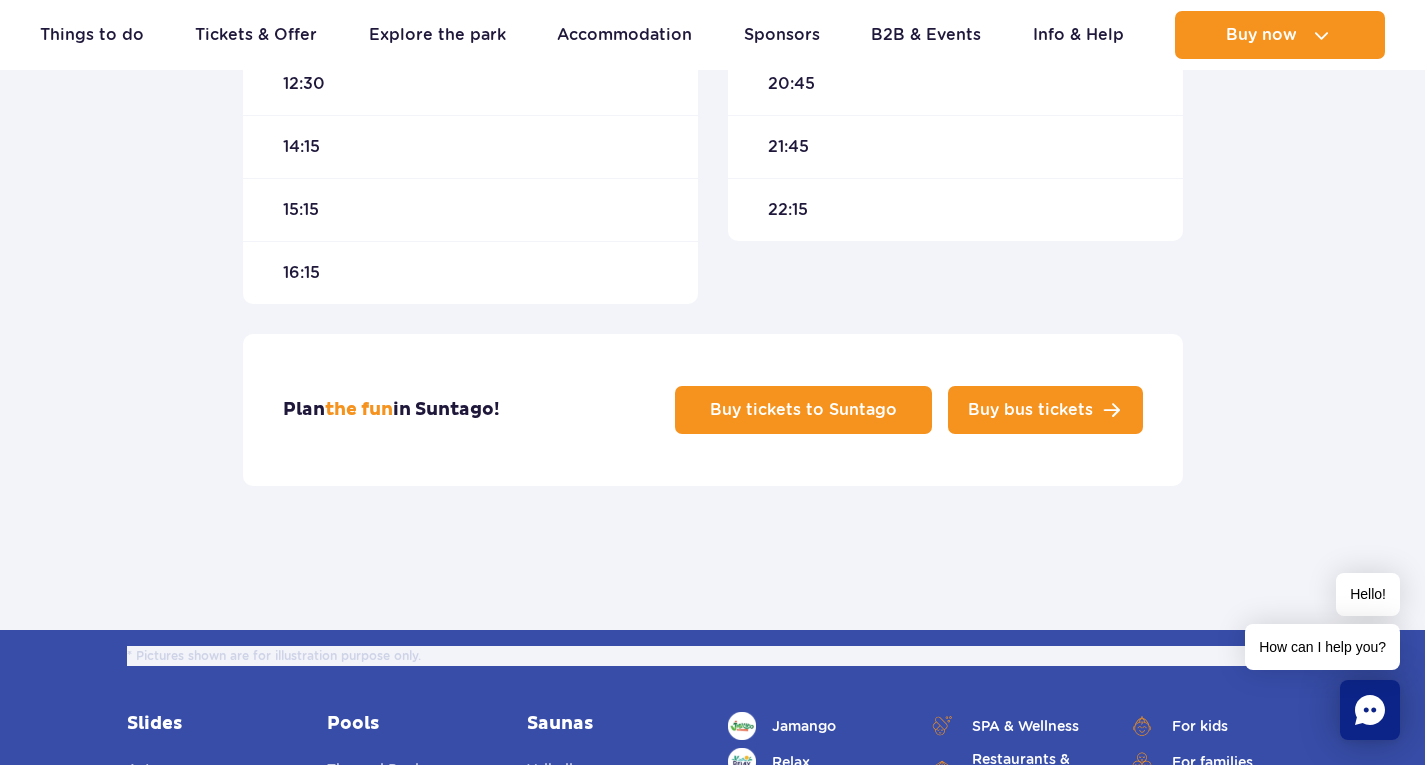 click on "Buy bus tickets" at bounding box center [1030, 410] 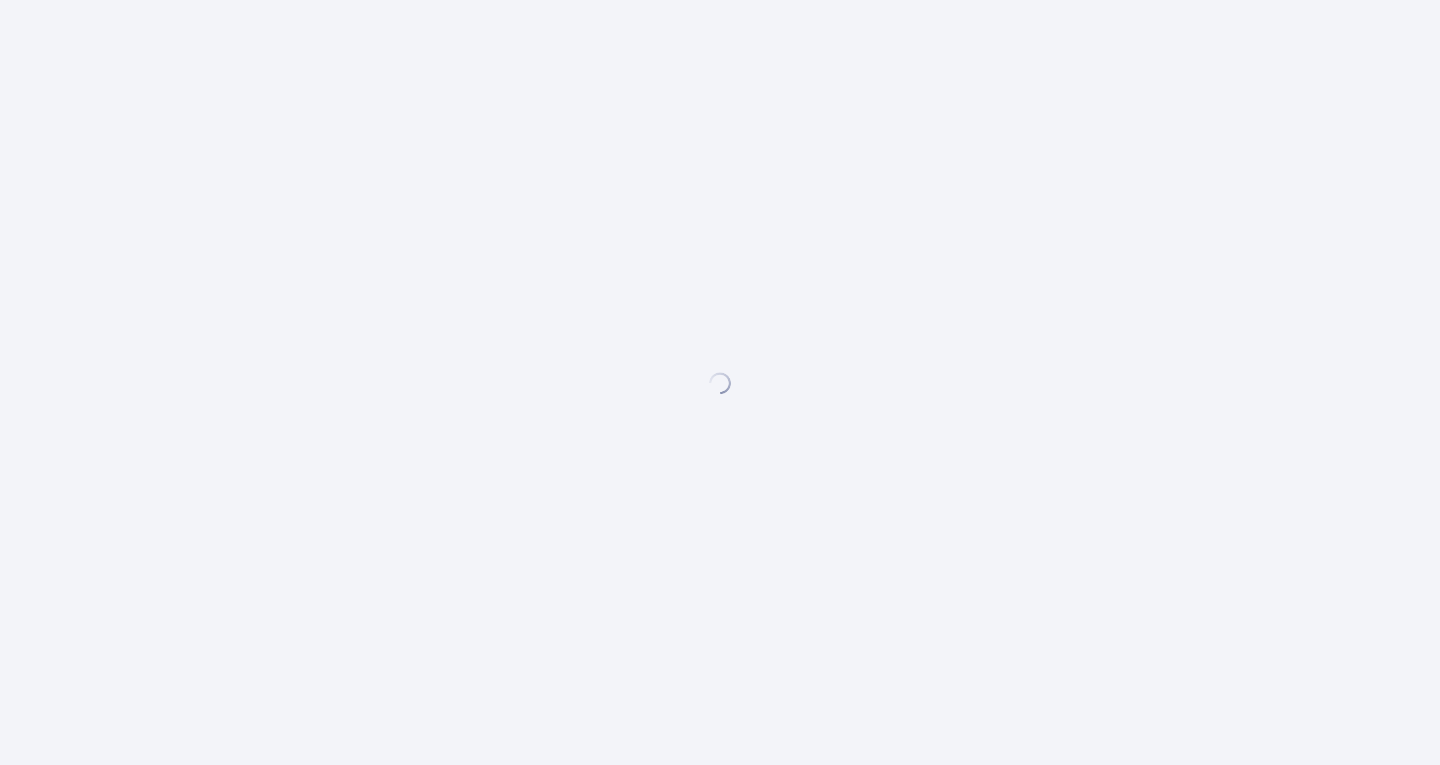 scroll, scrollTop: 0, scrollLeft: 0, axis: both 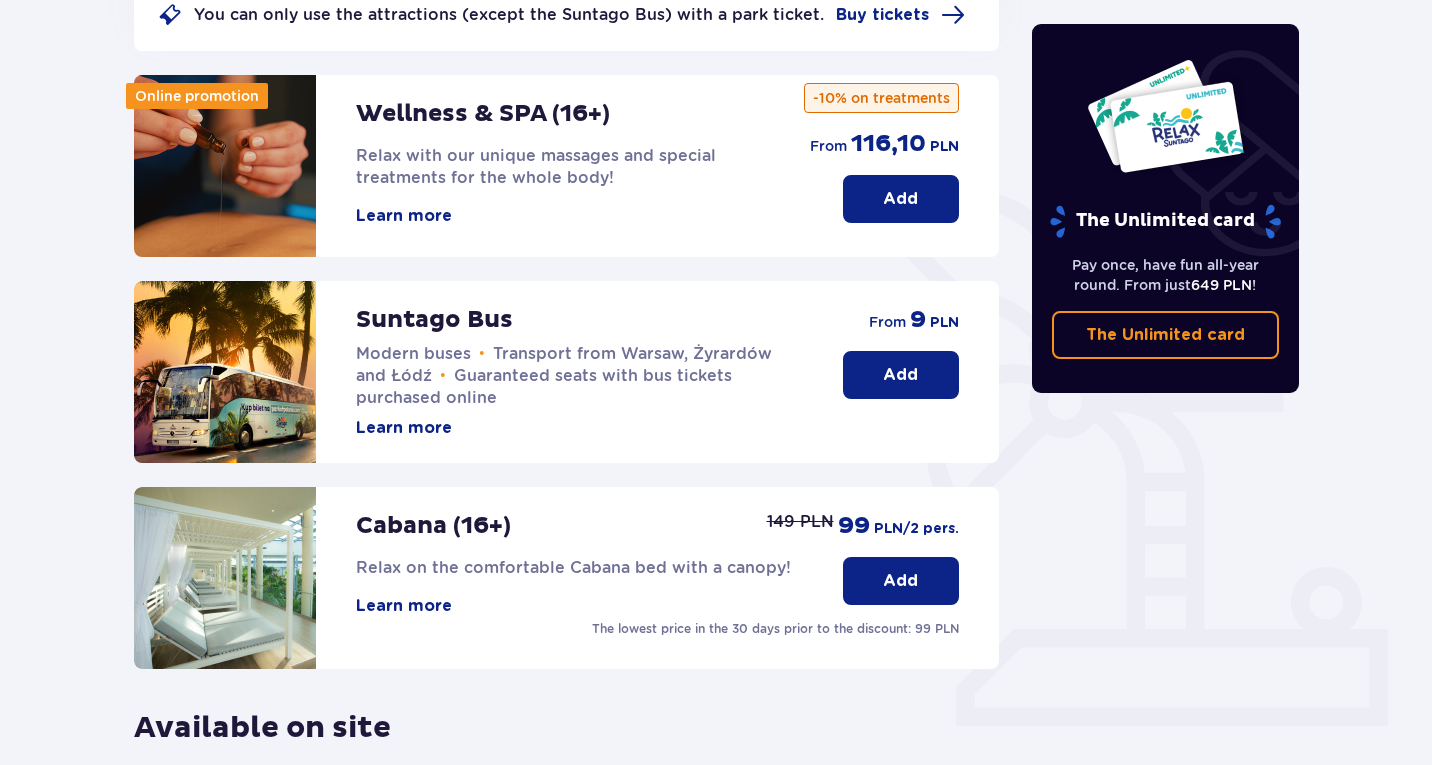 click on "Add" at bounding box center [900, 375] 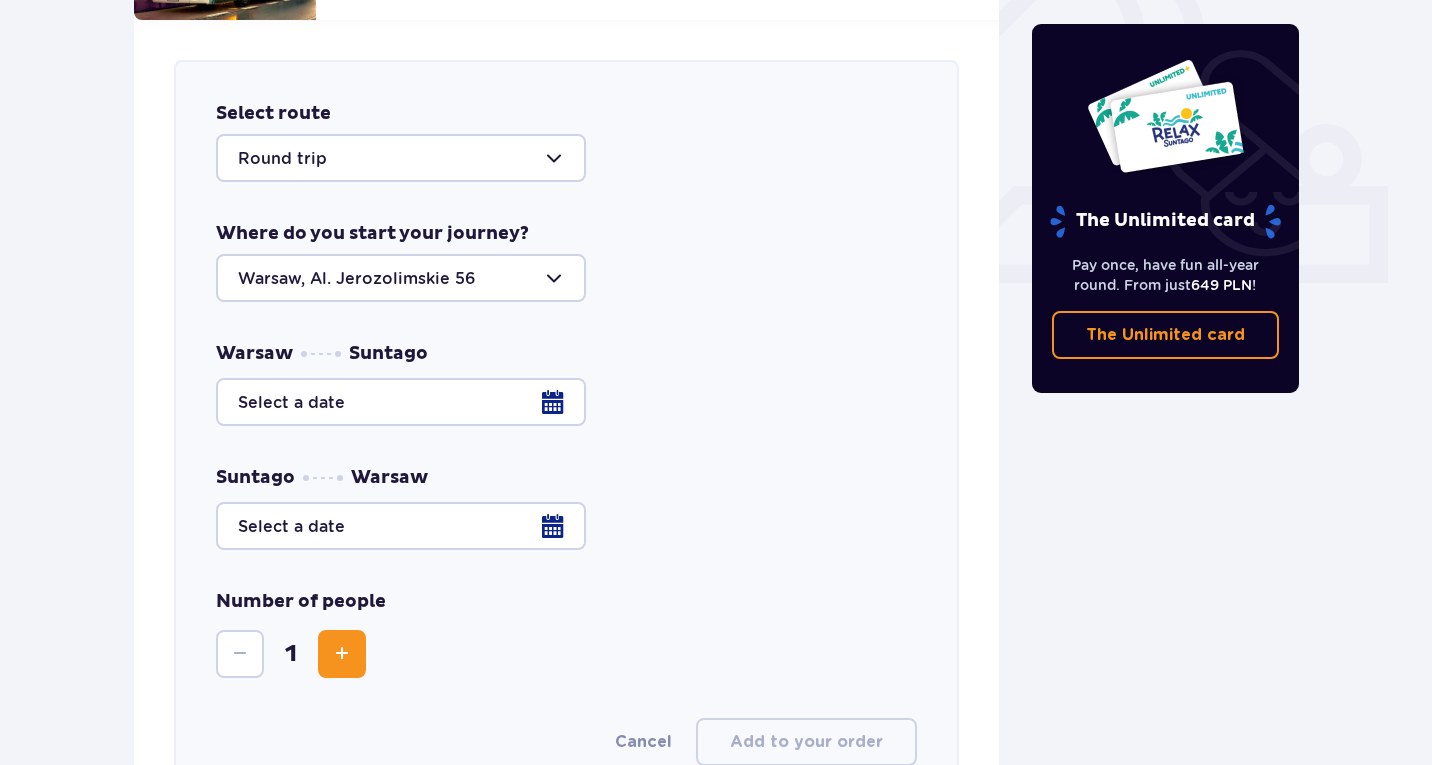 scroll, scrollTop: 786, scrollLeft: 0, axis: vertical 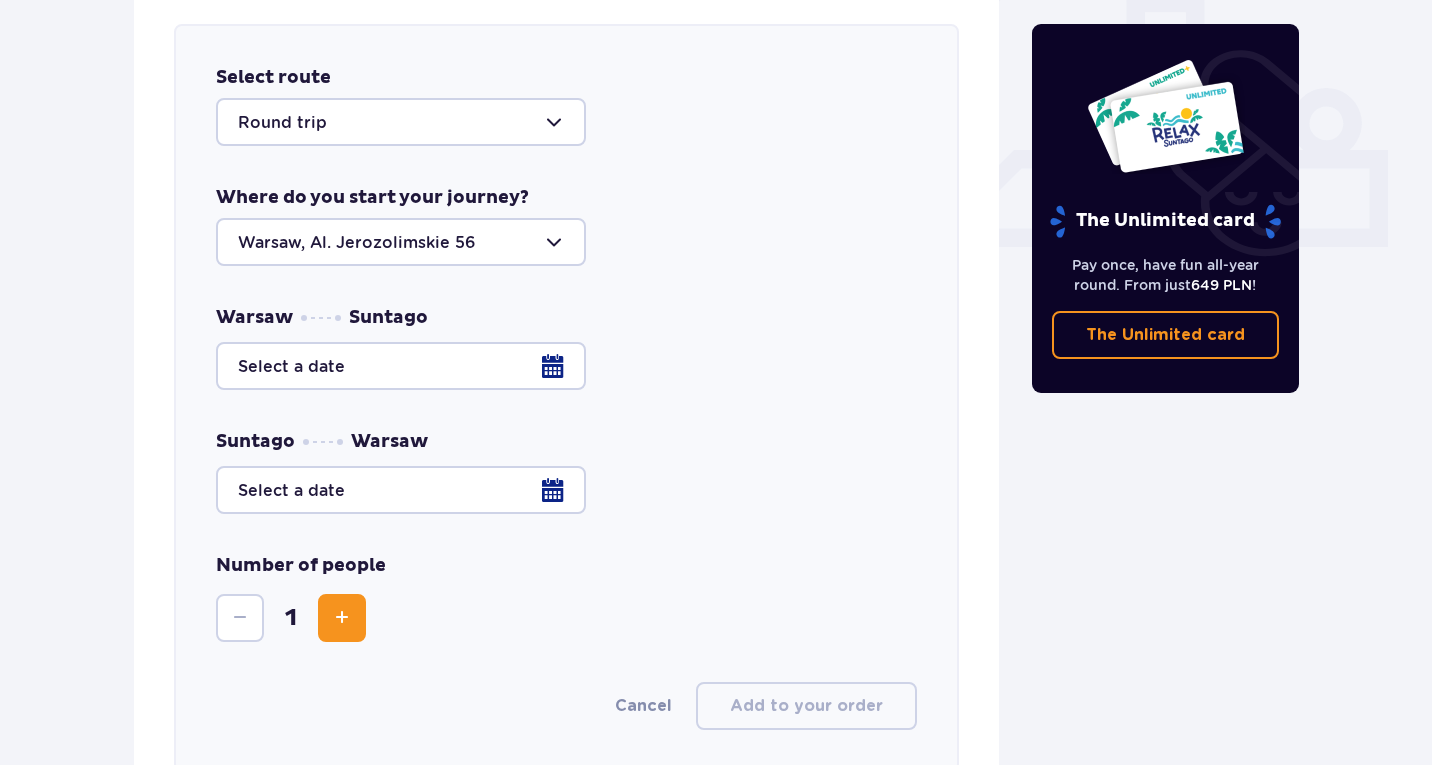 click at bounding box center [566, 366] 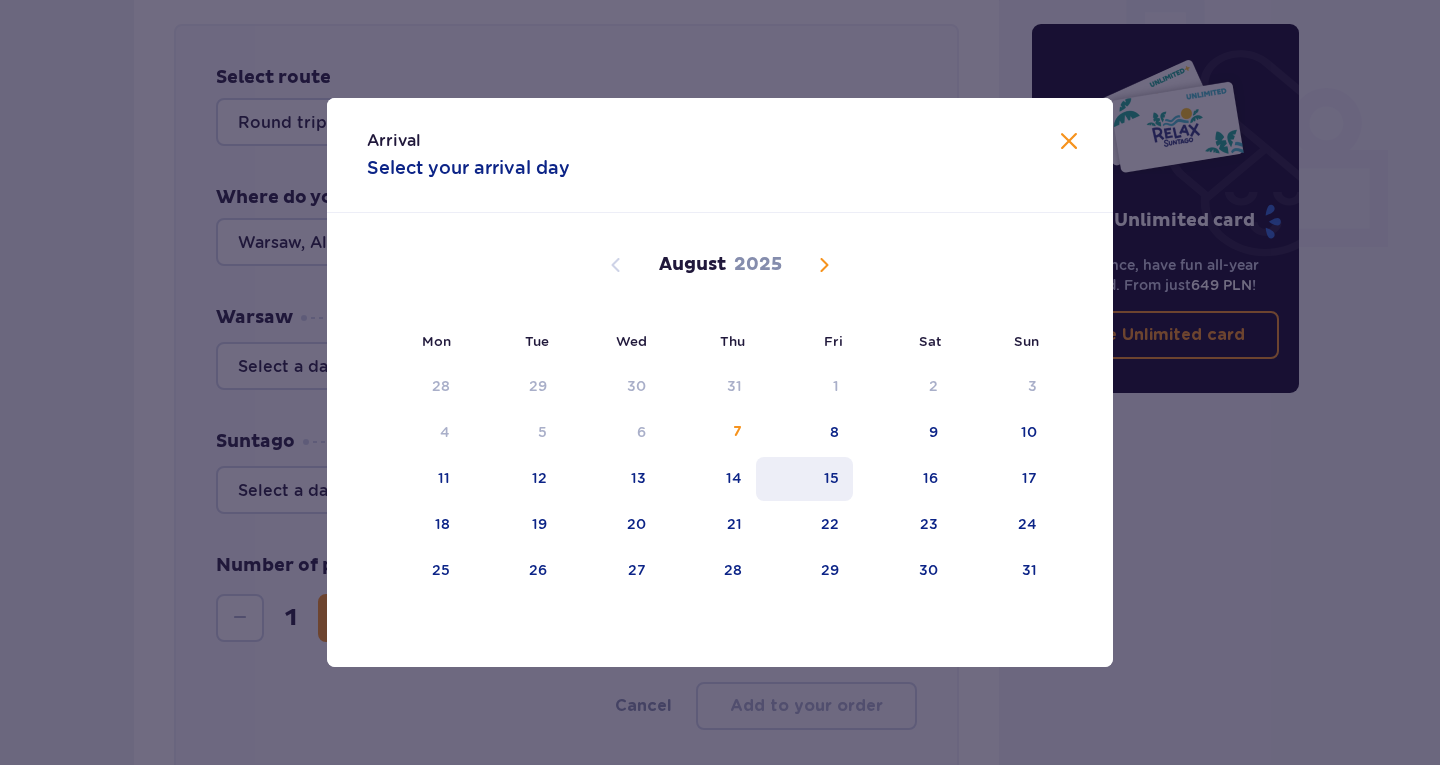 click on "15" at bounding box center (804, 479) 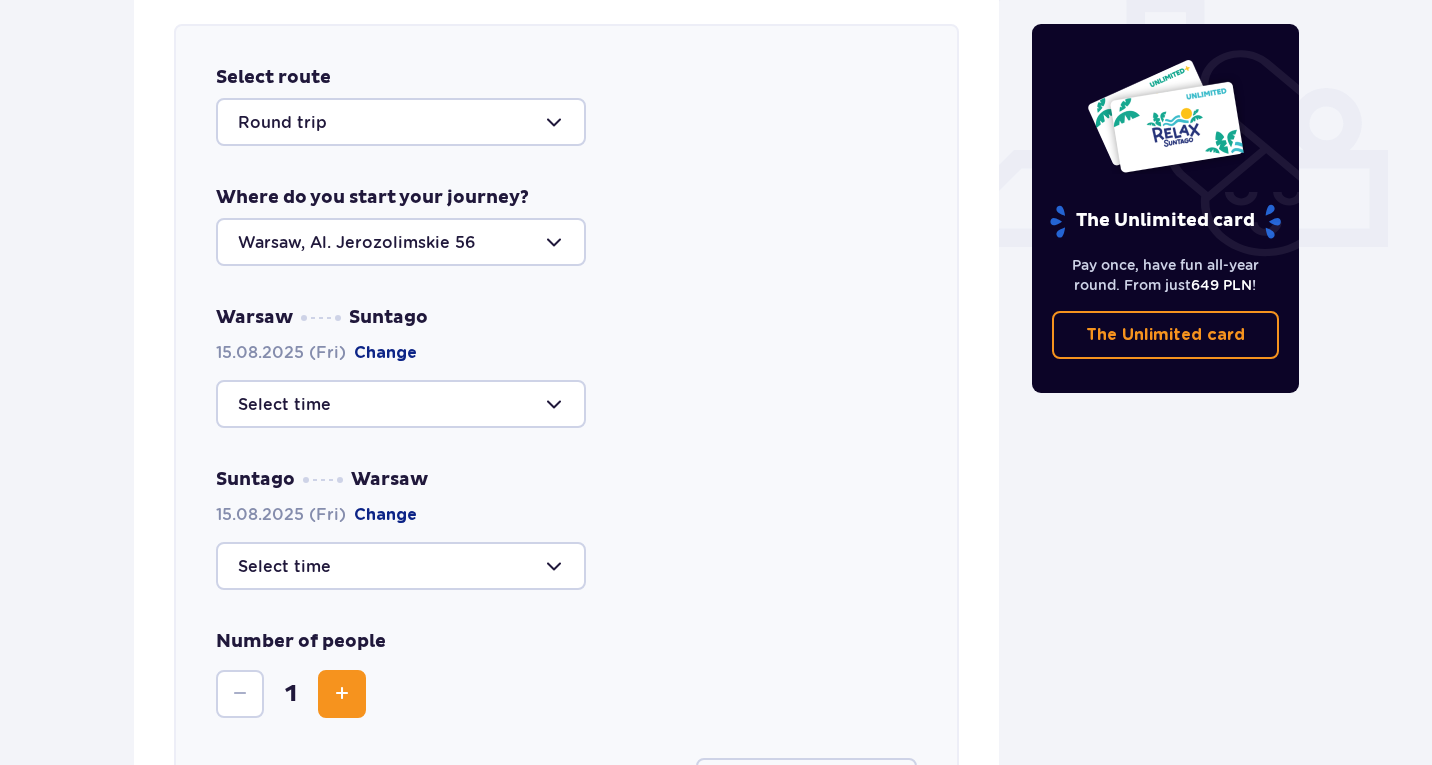click at bounding box center (401, 404) 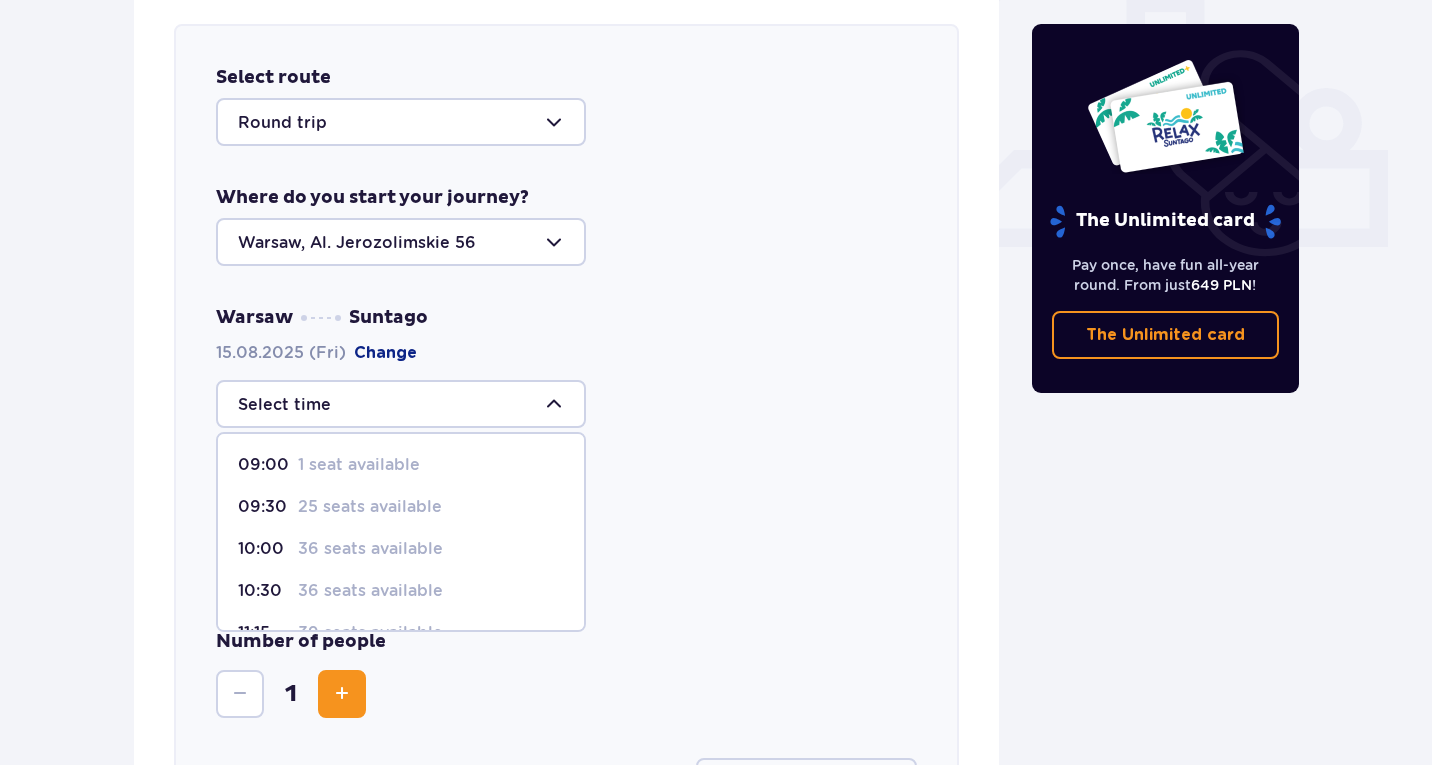 click on "25 seats available" at bounding box center [370, 507] 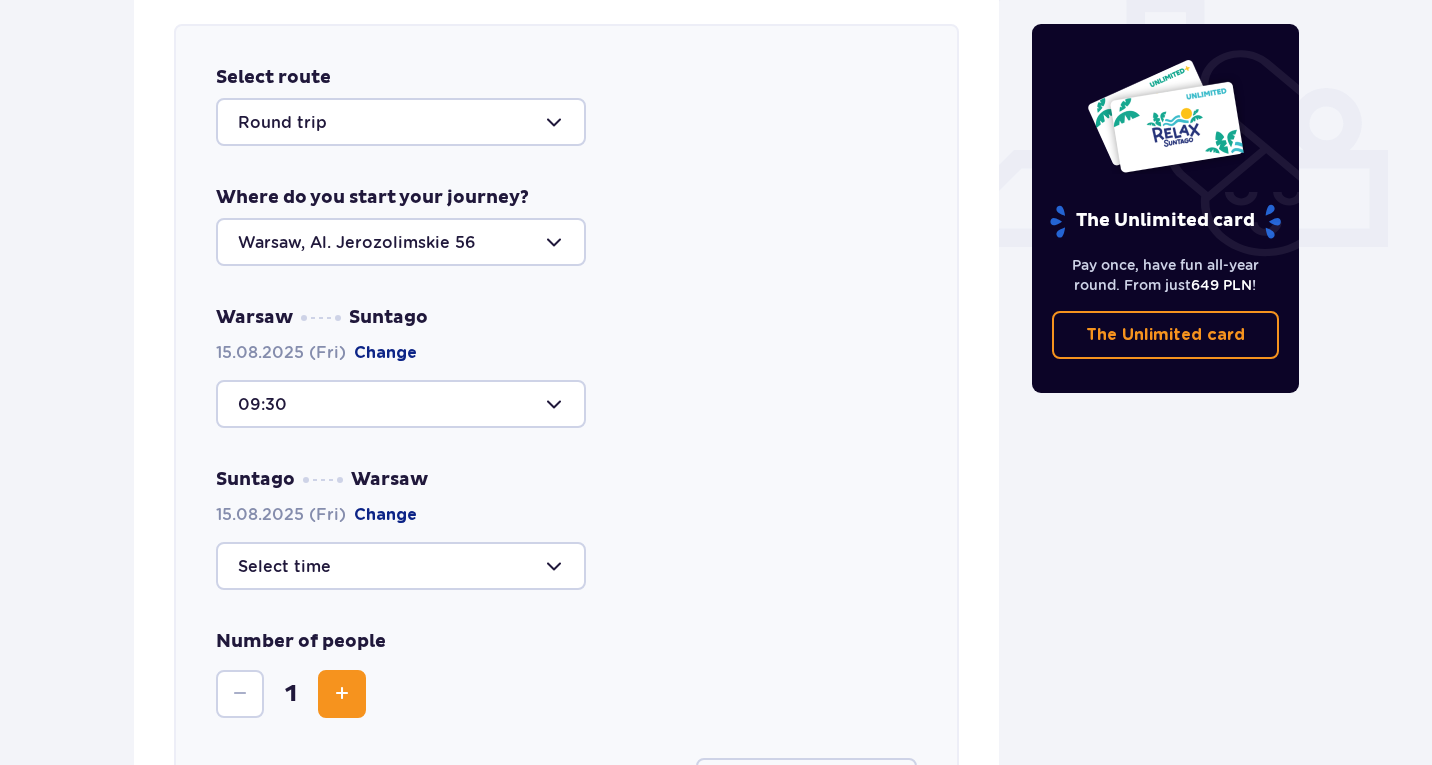 click at bounding box center [401, 566] 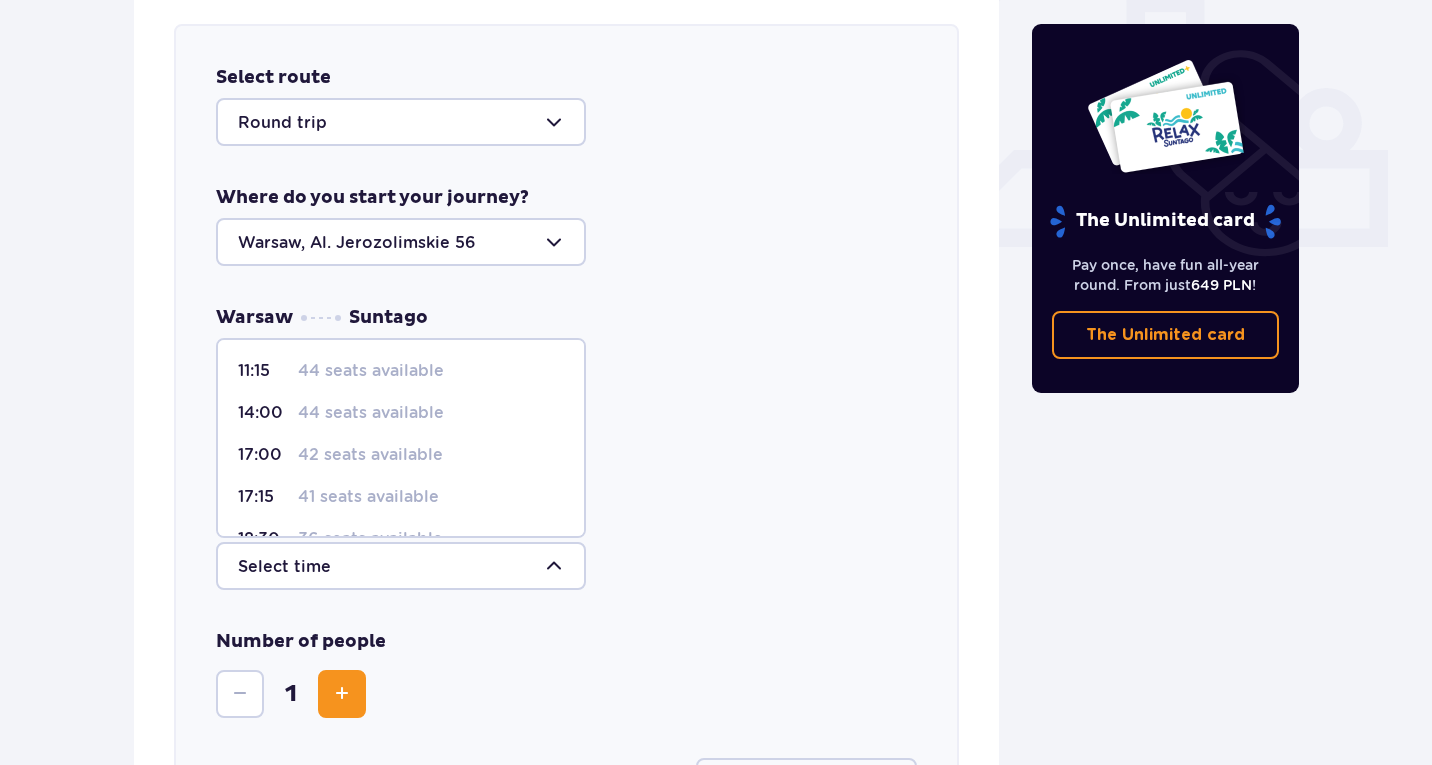 click on "41 seats available" at bounding box center (368, 497) 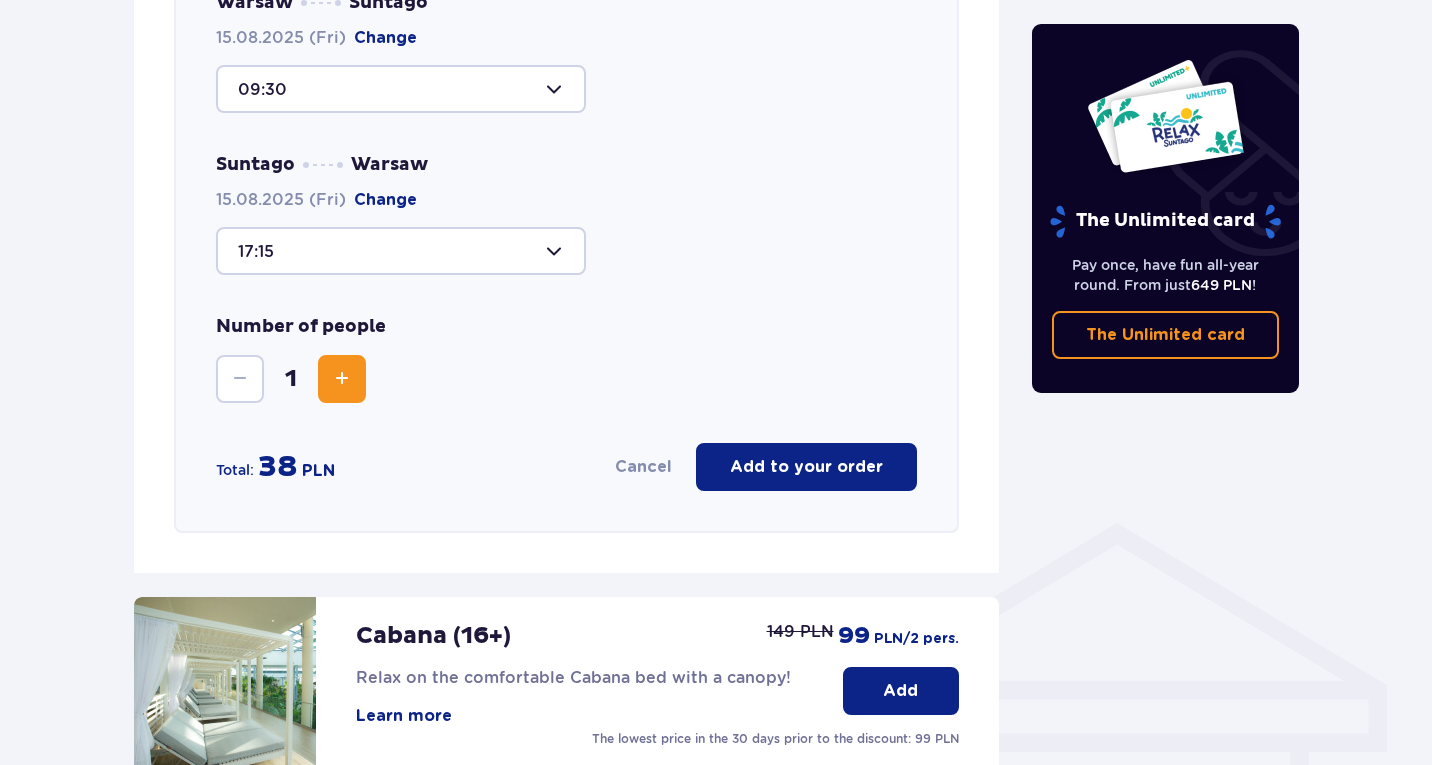 scroll, scrollTop: 1104, scrollLeft: 0, axis: vertical 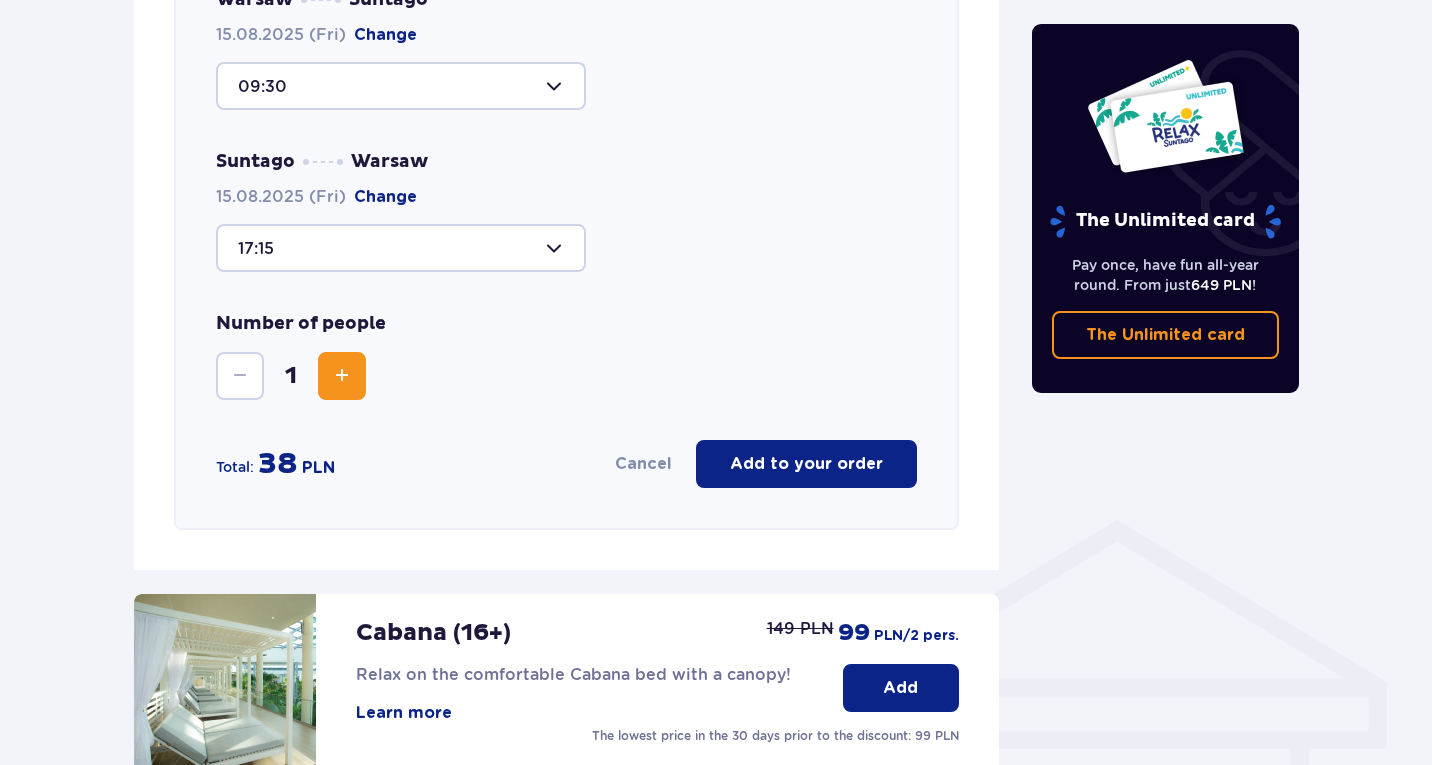 click at bounding box center (342, 376) 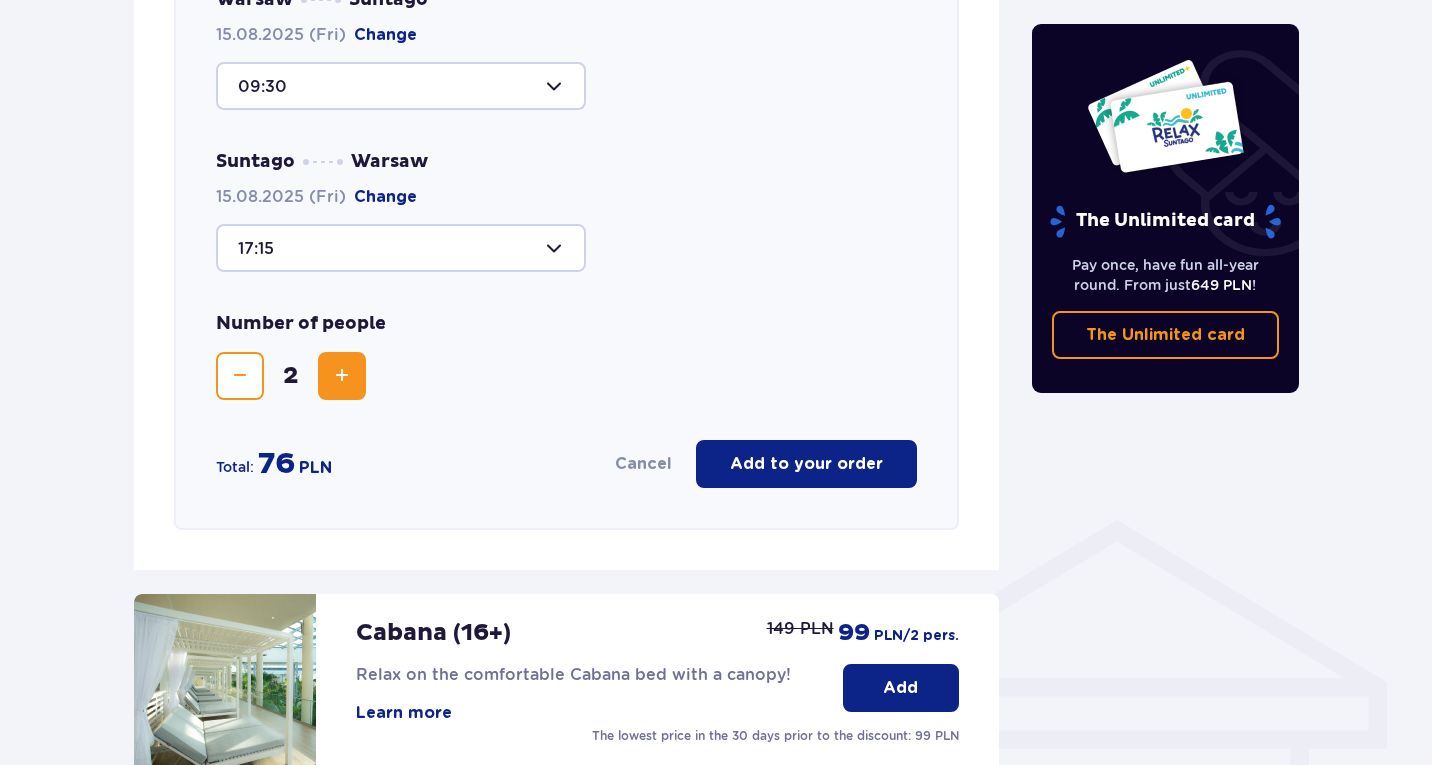 click at bounding box center (342, 376) 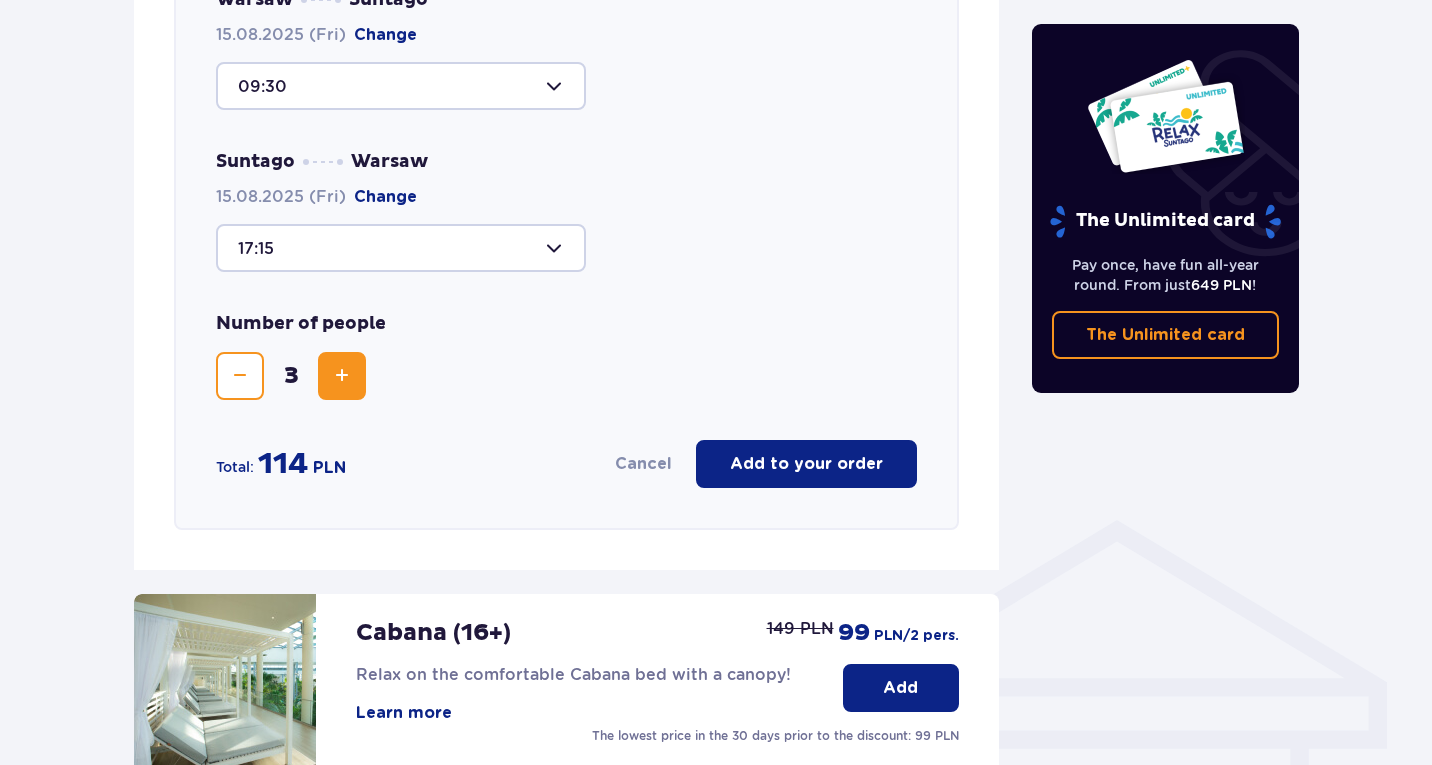 click on "Add to your order" at bounding box center (806, 464) 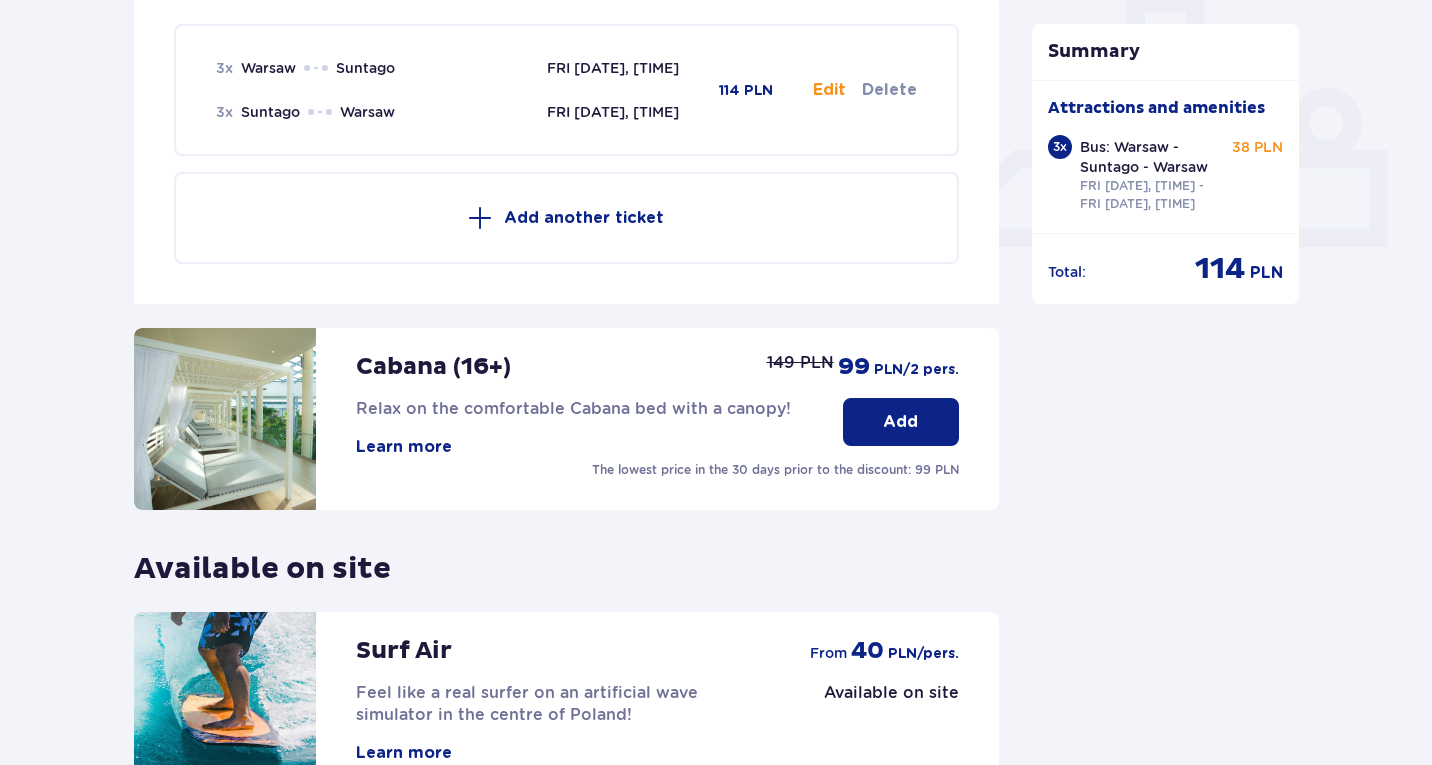 scroll, scrollTop: 786, scrollLeft: 0, axis: vertical 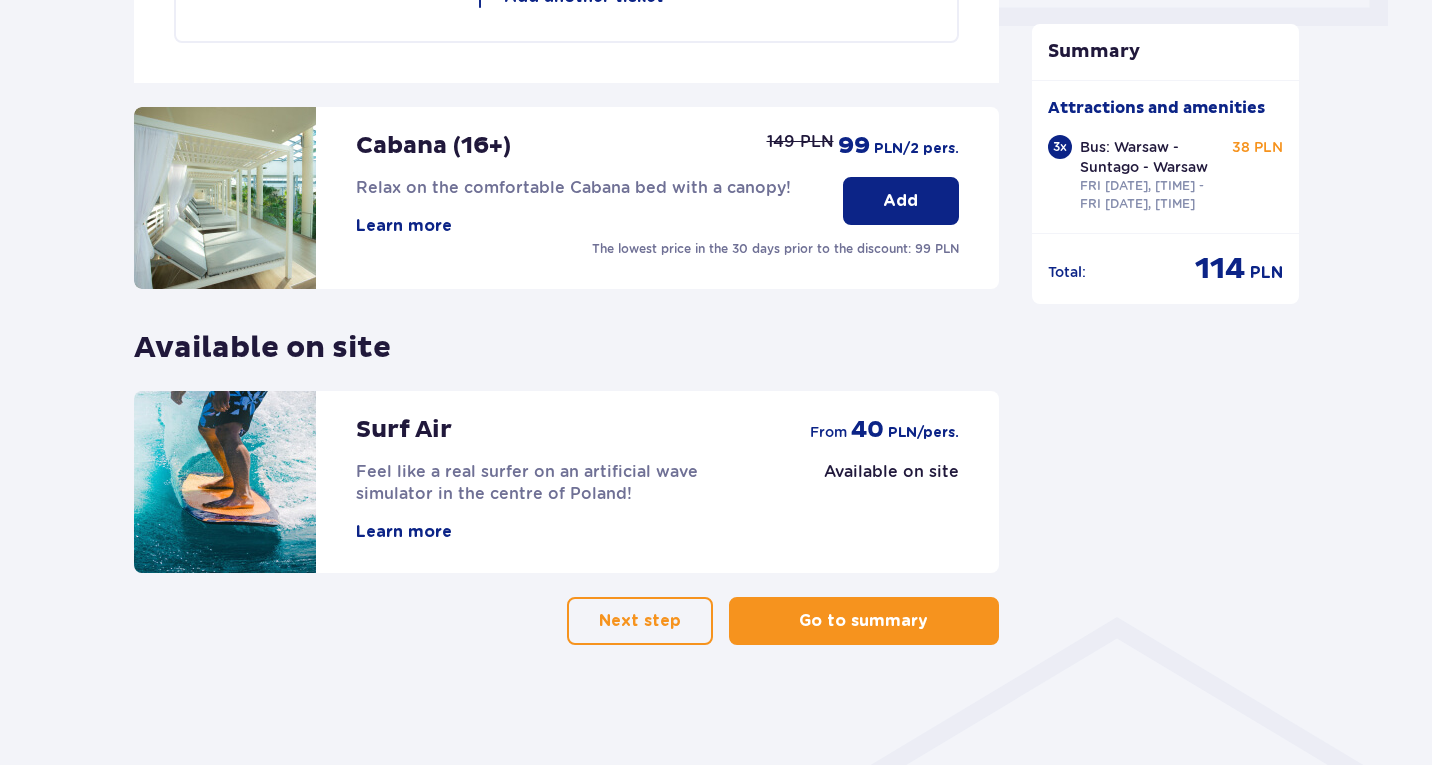 click on "Go to summary" at bounding box center [863, 621] 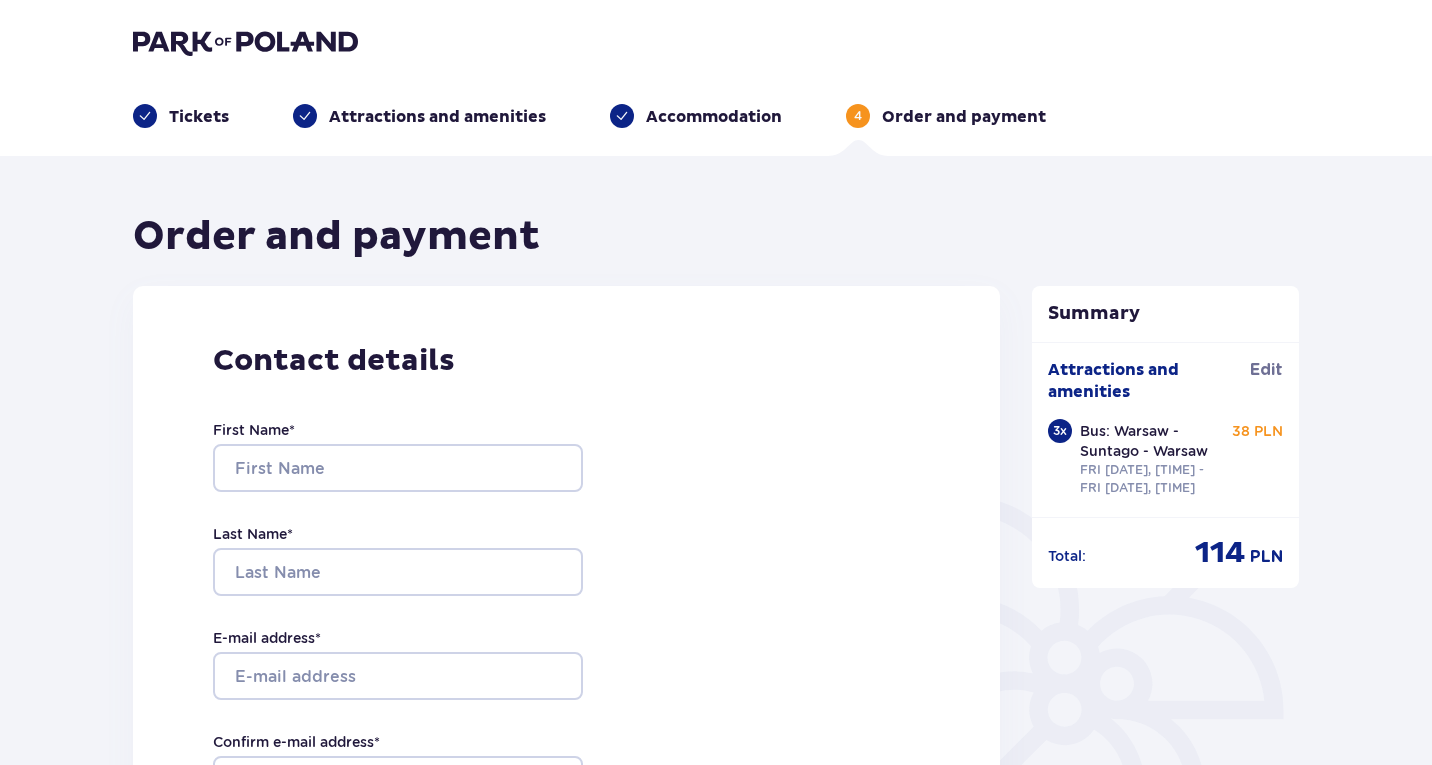 scroll, scrollTop: 0, scrollLeft: 0, axis: both 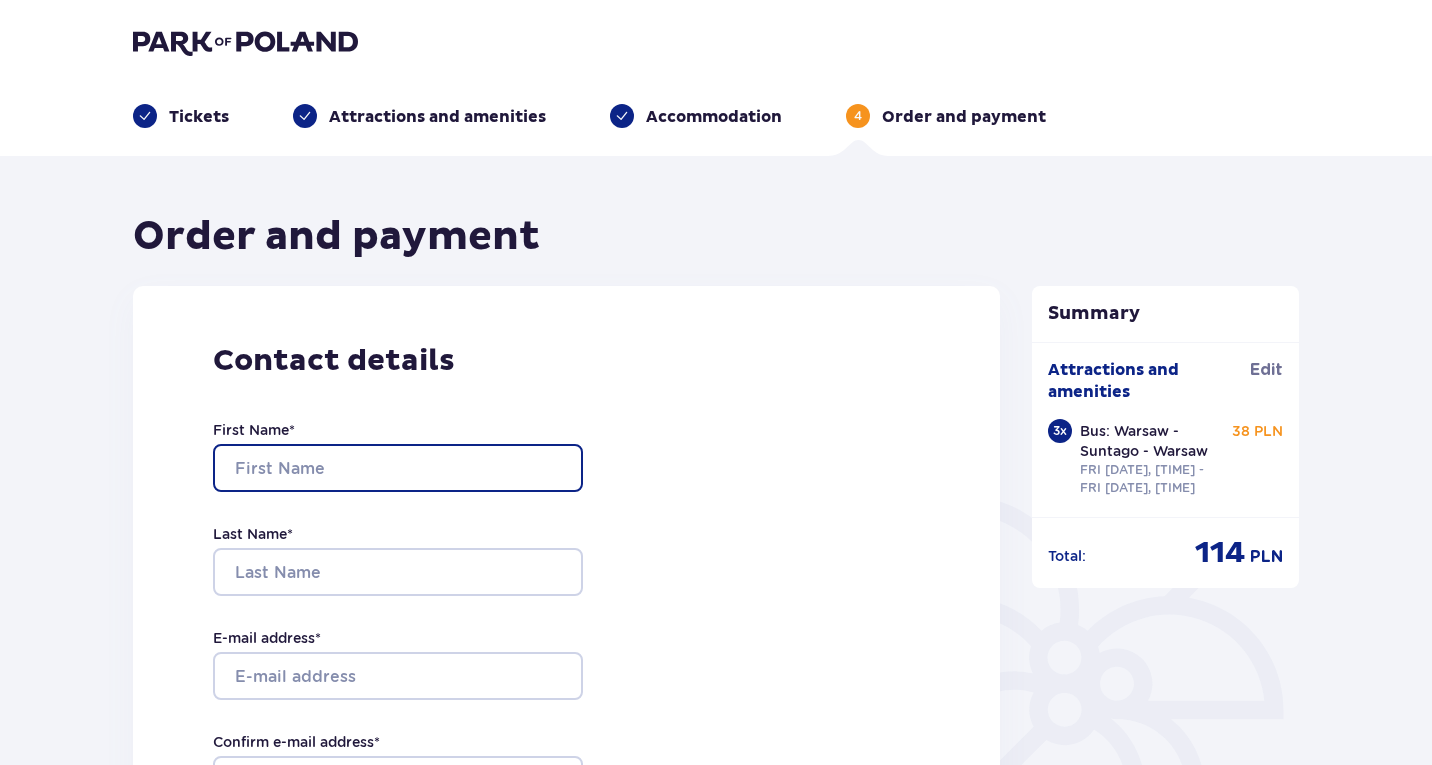 click on "First Name *" at bounding box center (398, 468) 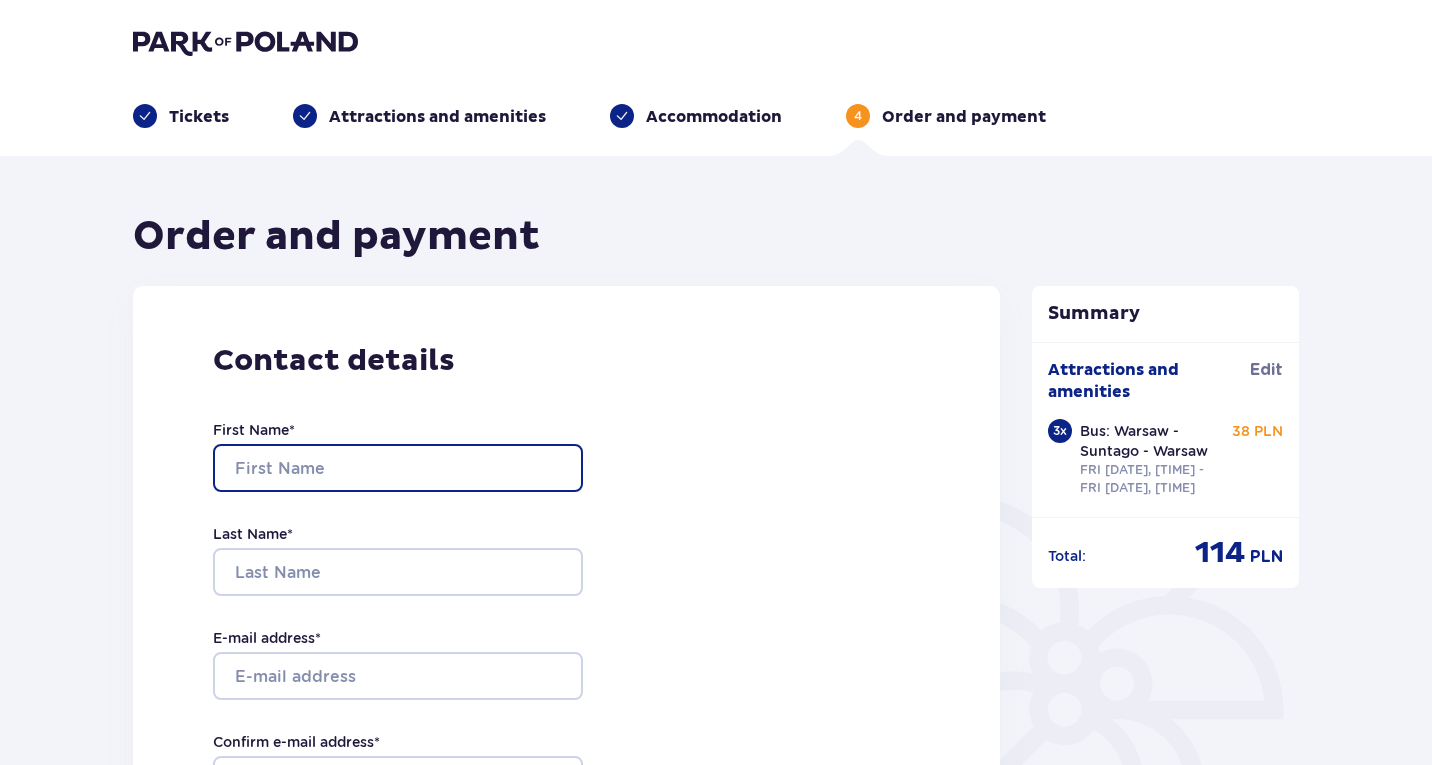 type on "Itay" 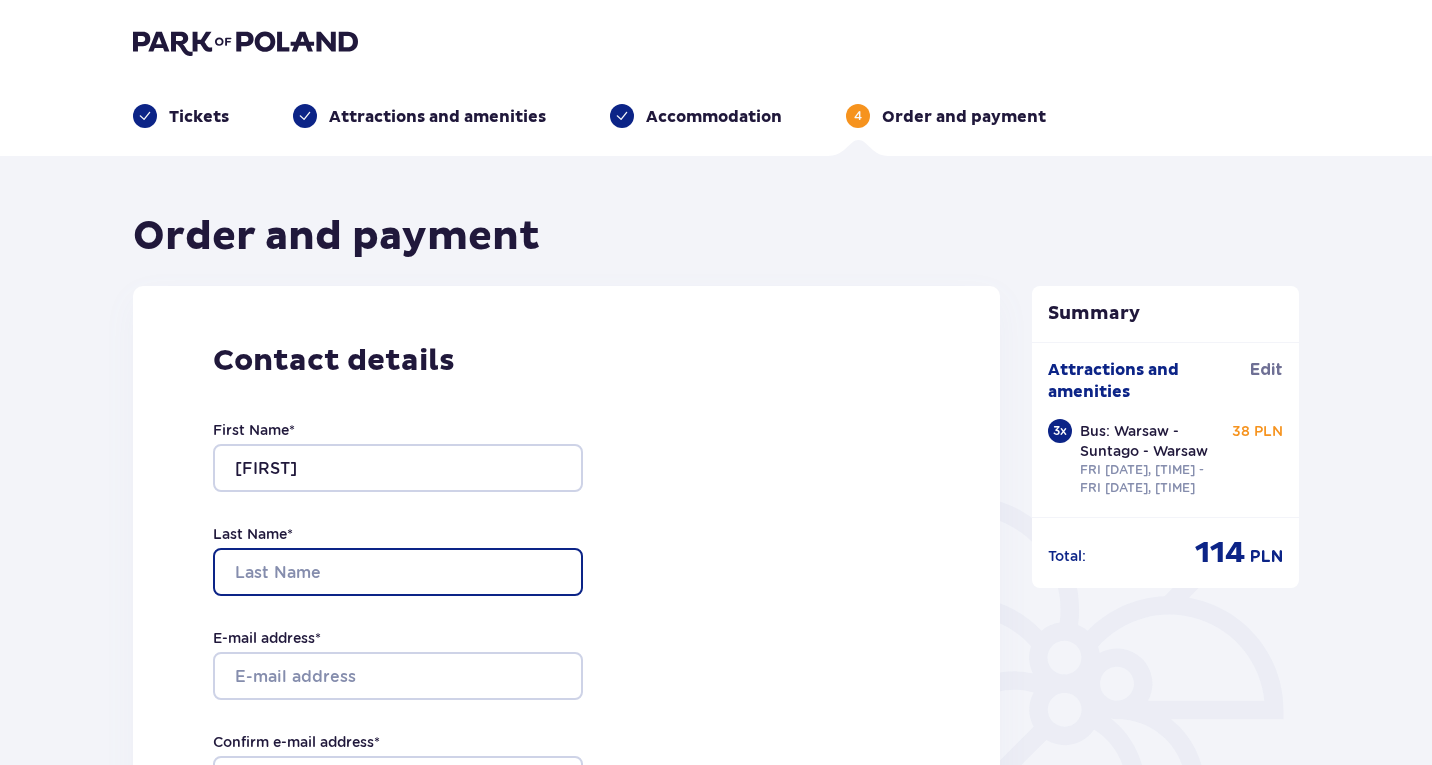 type on "Ruschkewitz" 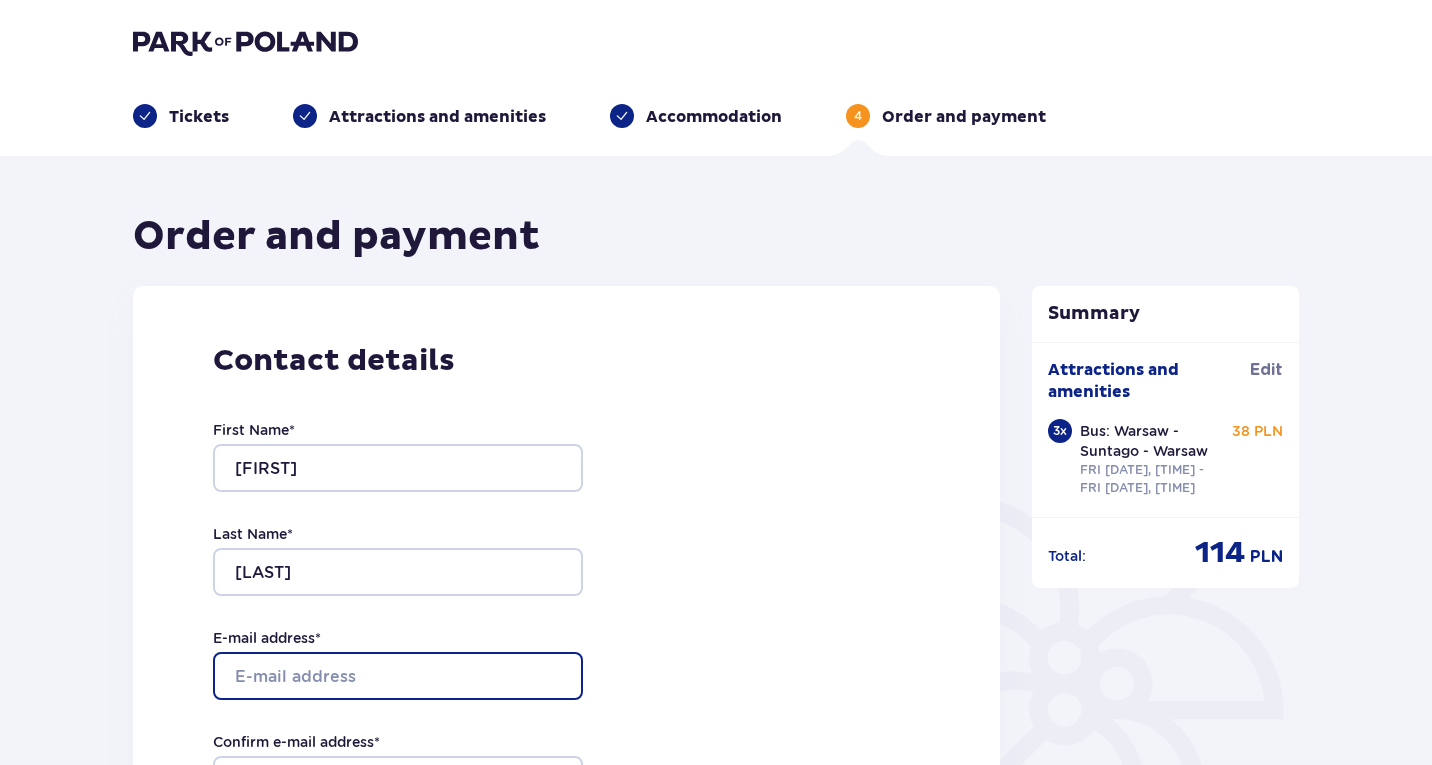 type on "[EMAIL]" 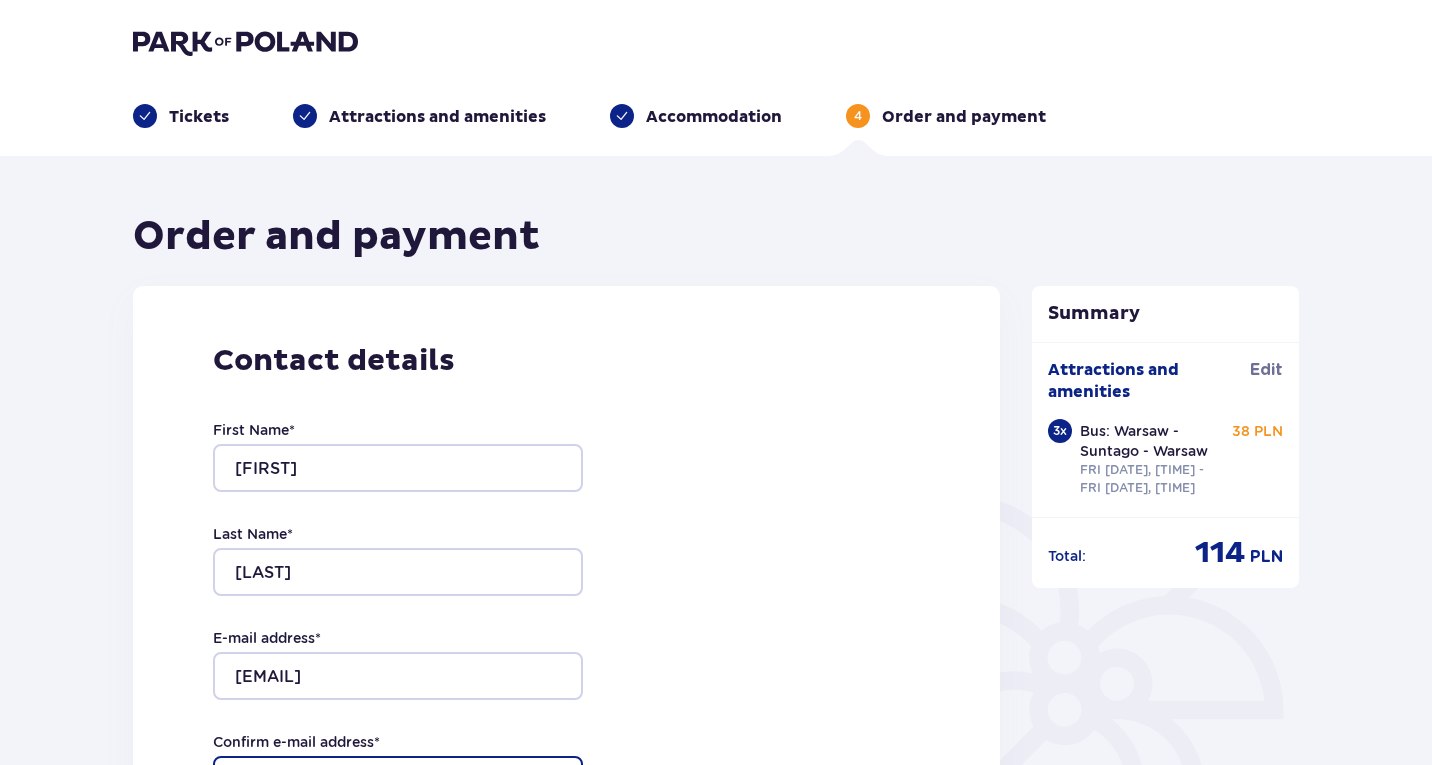 type on "[EMAIL]" 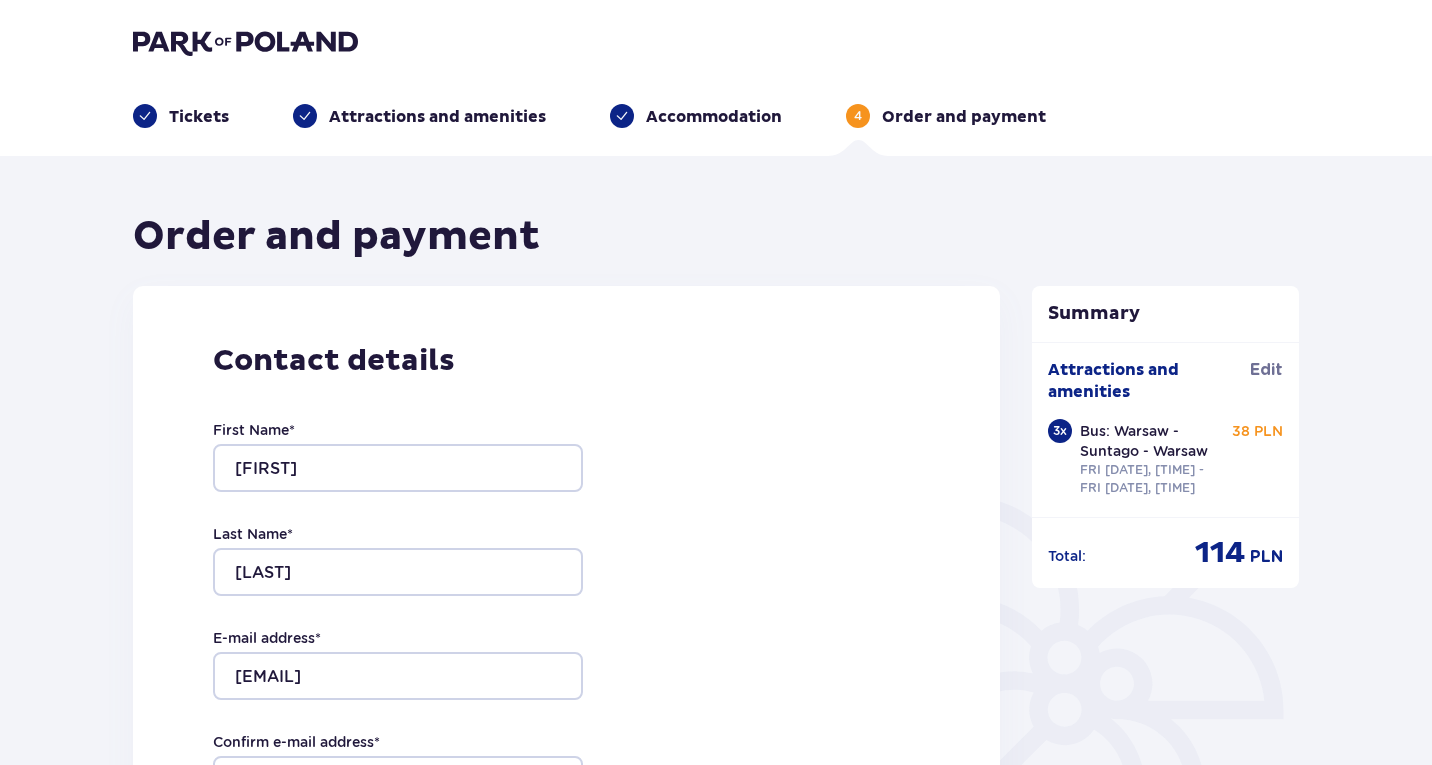 type on "0528848053" 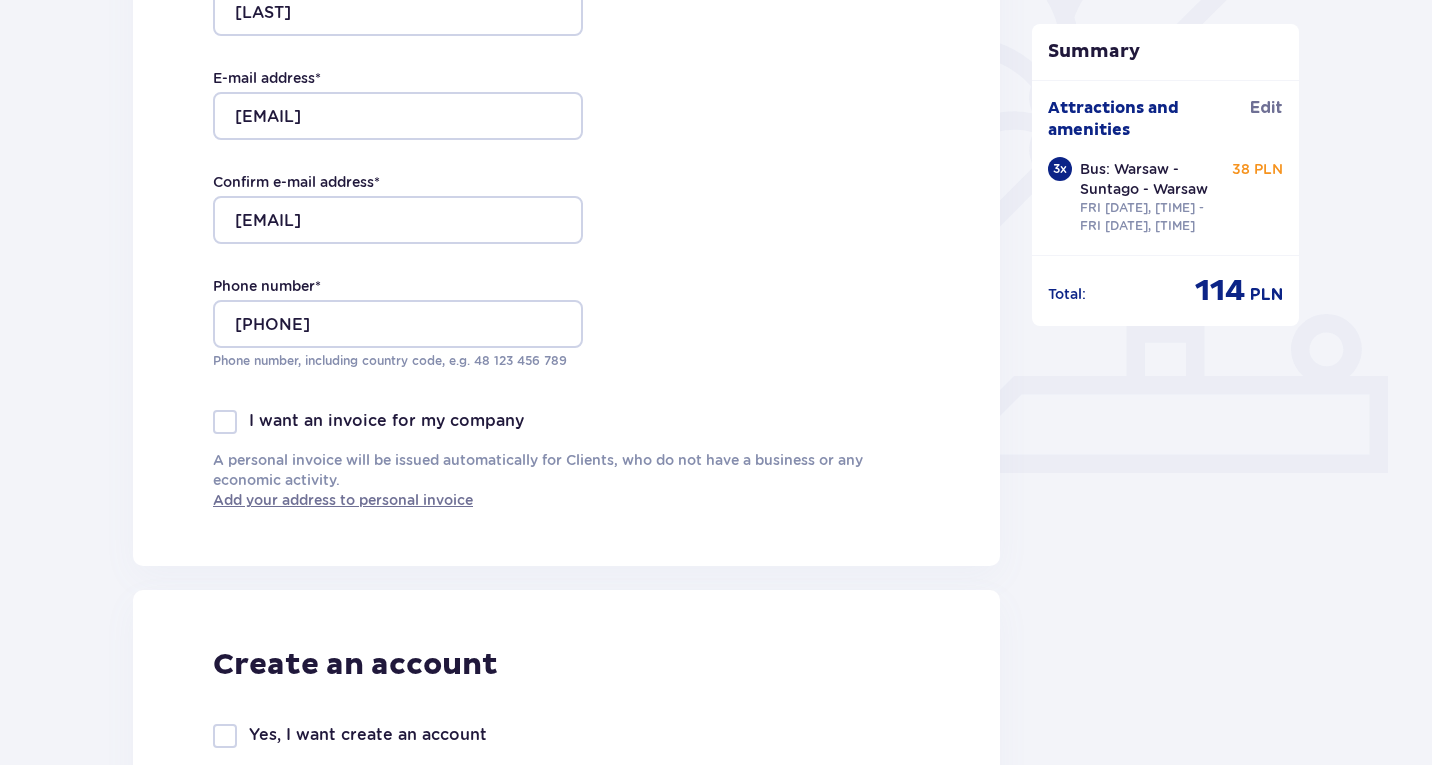 scroll, scrollTop: 557, scrollLeft: 0, axis: vertical 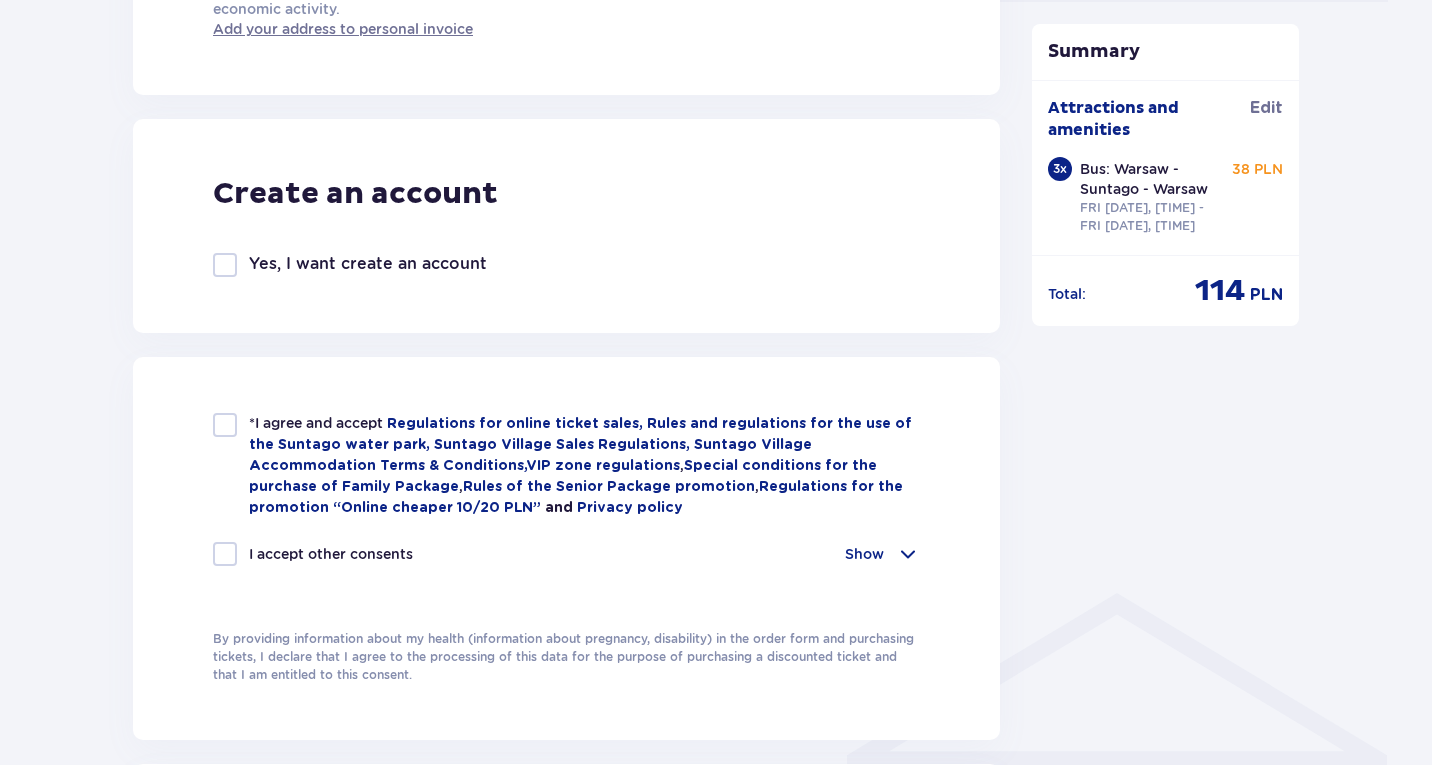 click at bounding box center (225, 425) 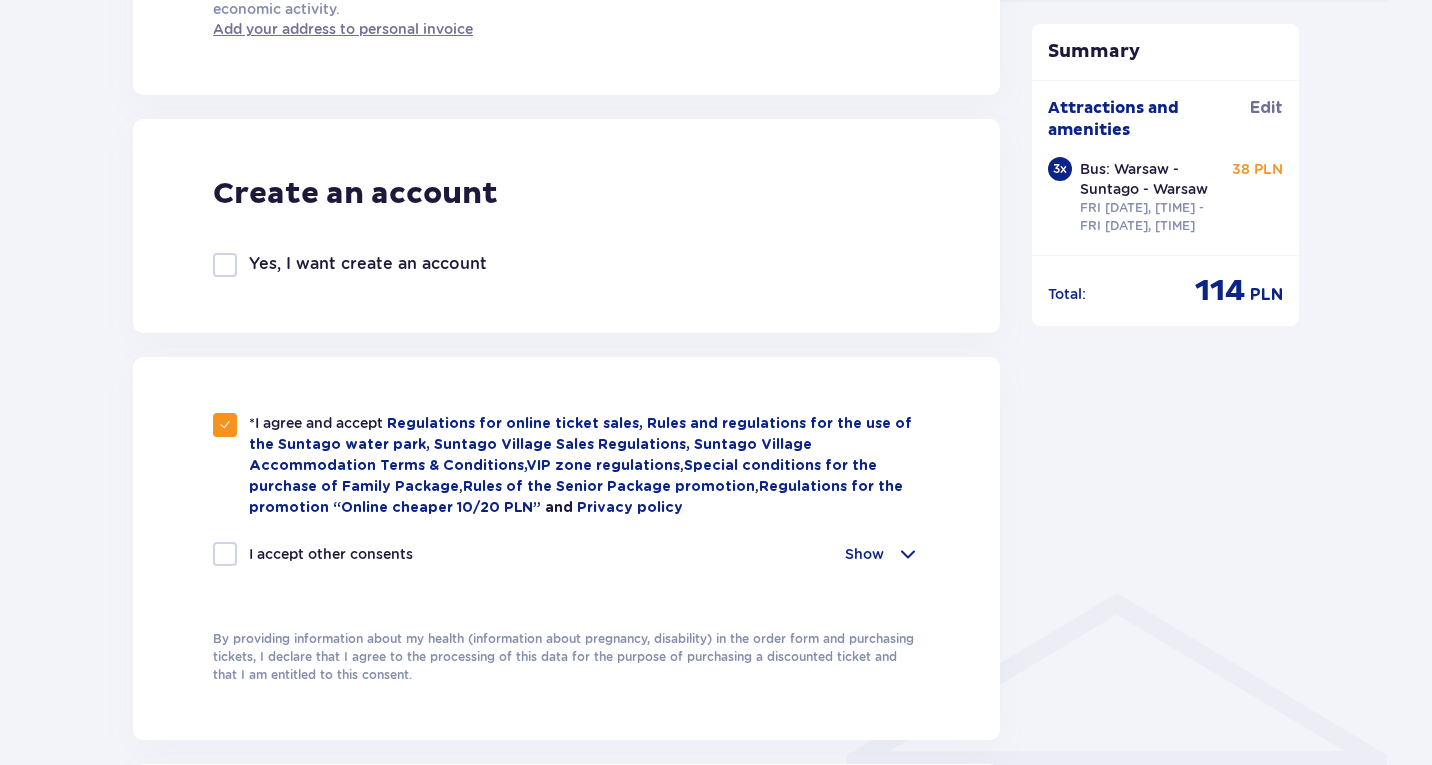 checkbox on "true" 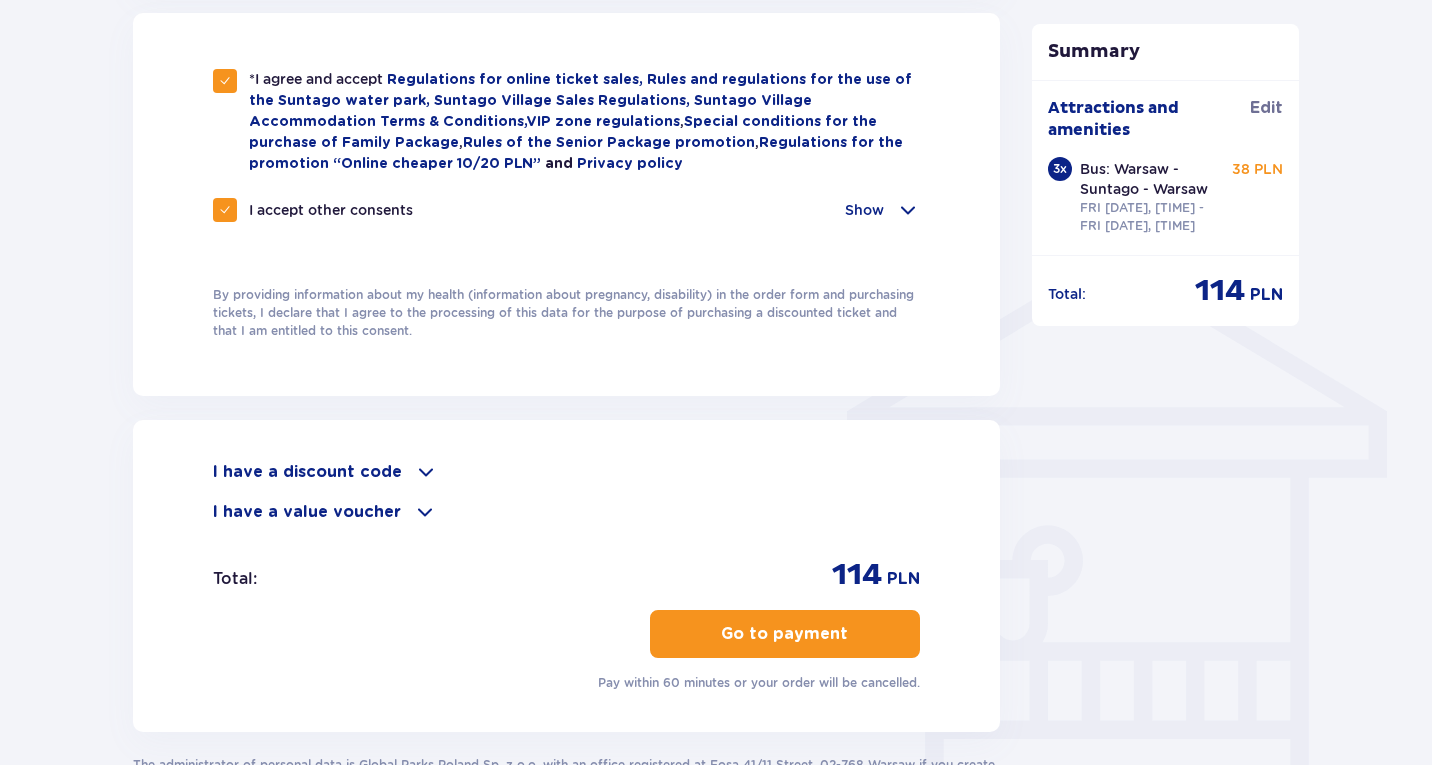 scroll, scrollTop: 1557, scrollLeft: 0, axis: vertical 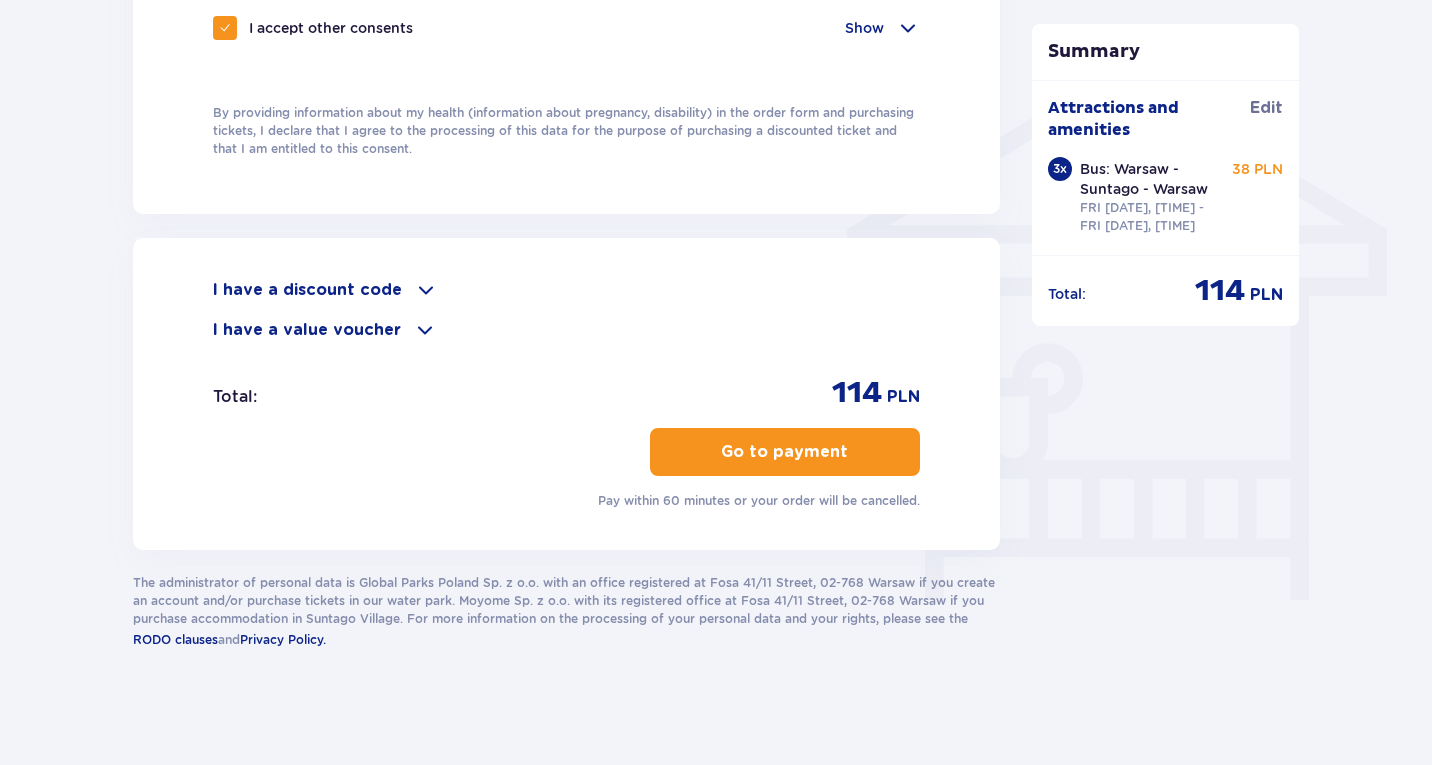 click on "Go to payment" at bounding box center (784, 452) 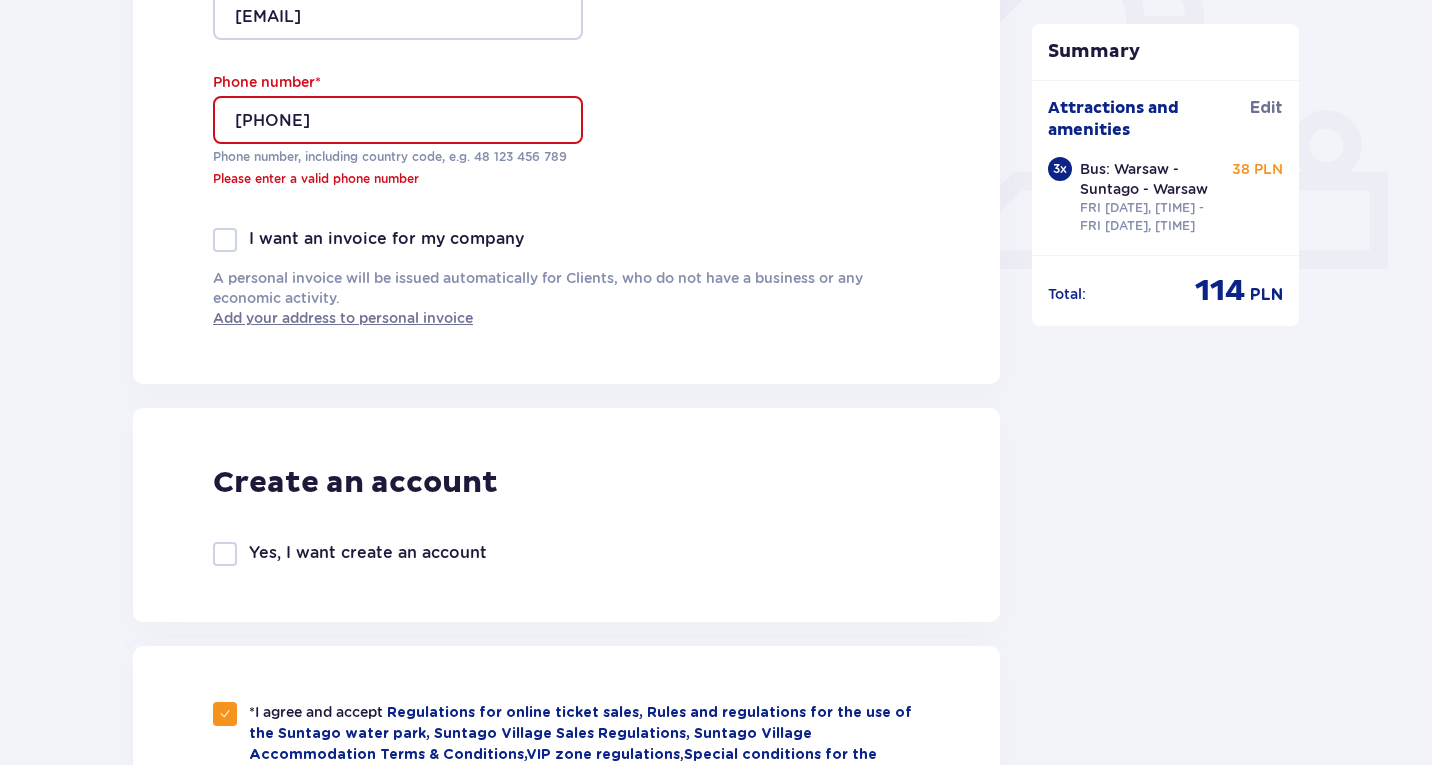 scroll, scrollTop: 760, scrollLeft: 0, axis: vertical 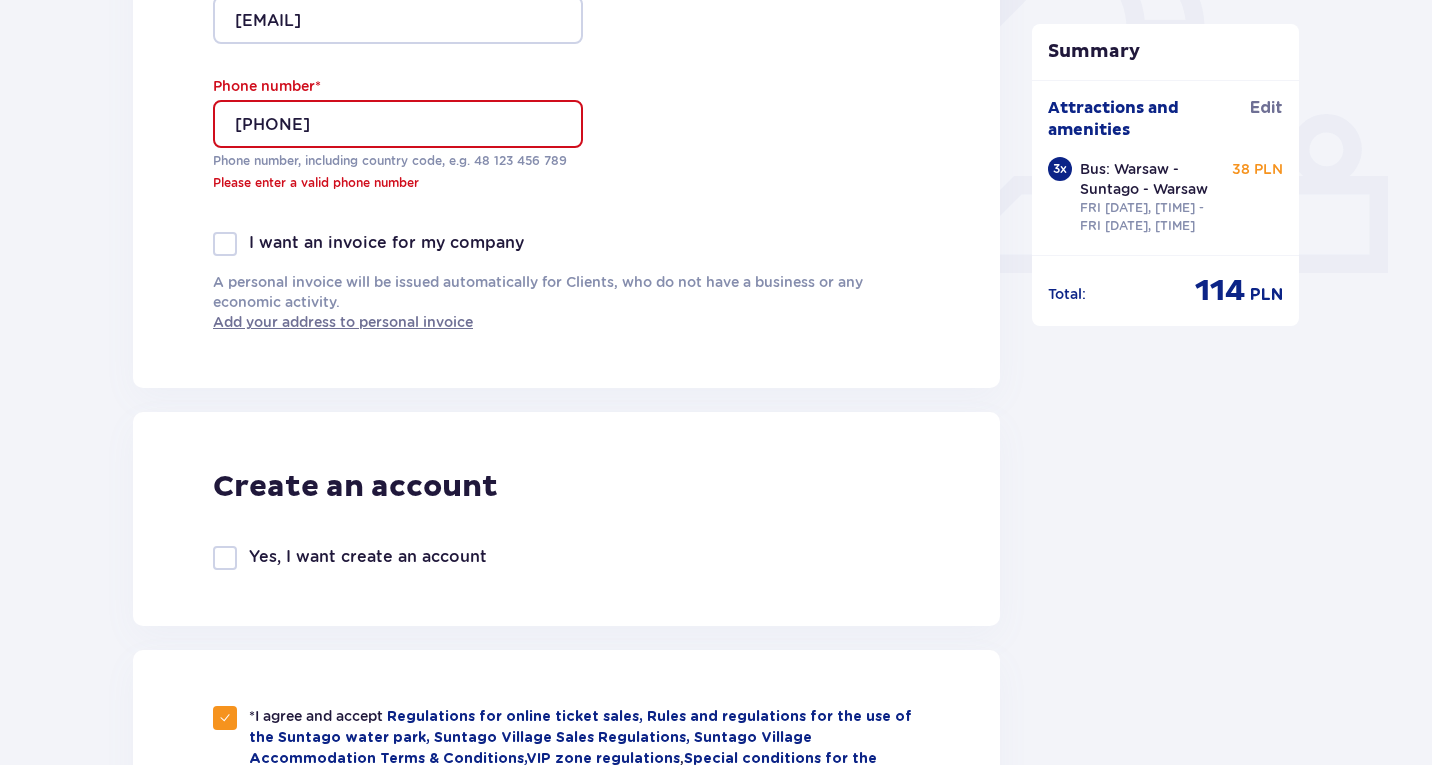 click on "0528848053" at bounding box center (398, 124) 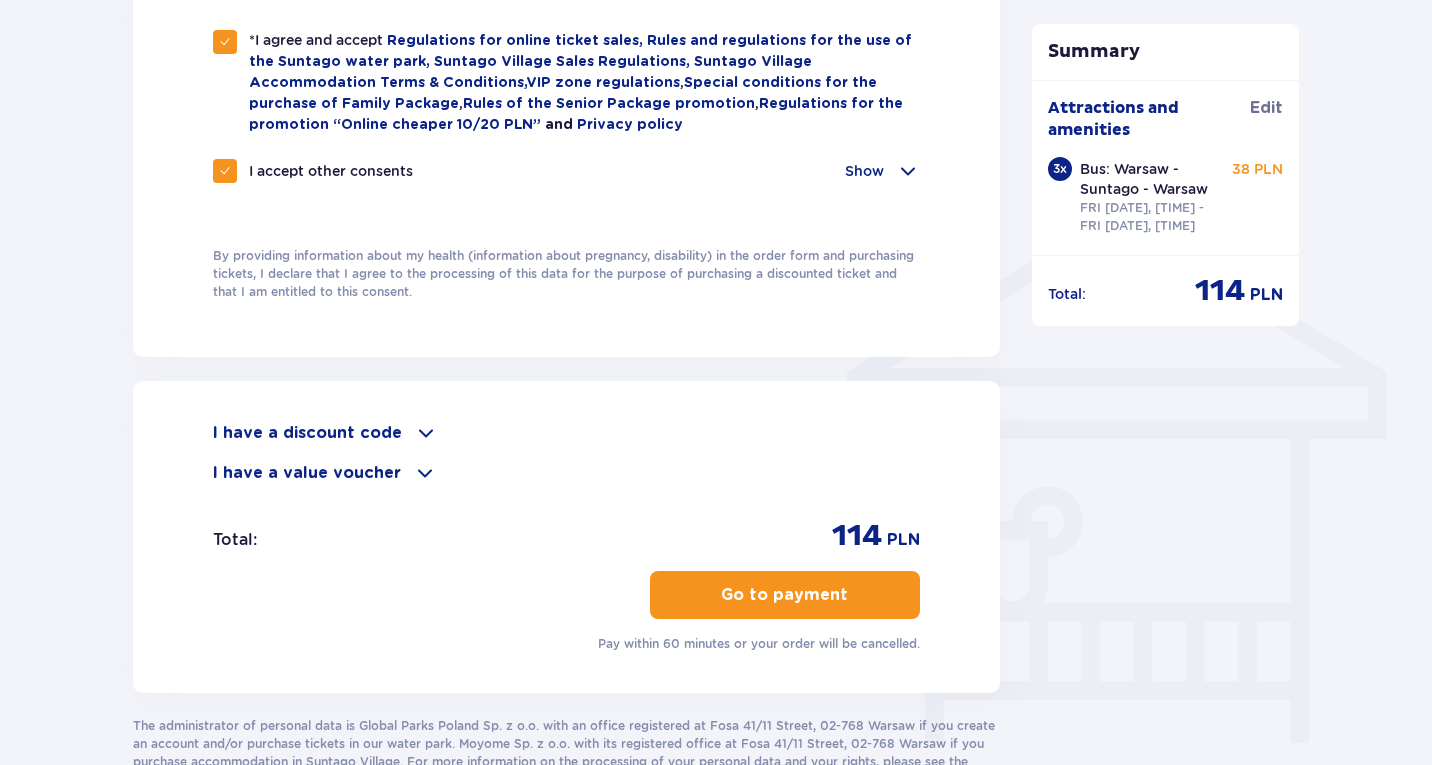 scroll, scrollTop: 1557, scrollLeft: 0, axis: vertical 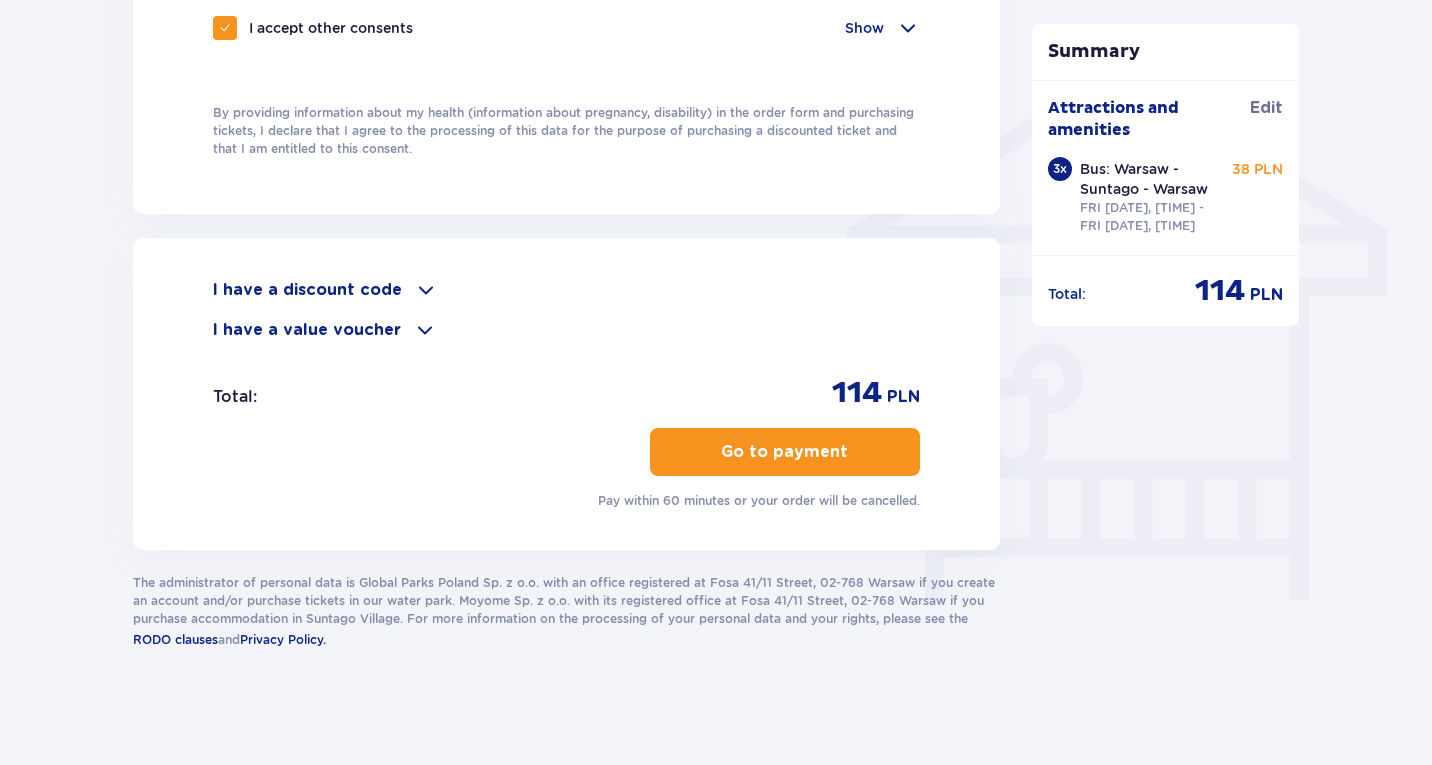 click on "Go to payment" at bounding box center (785, 452) 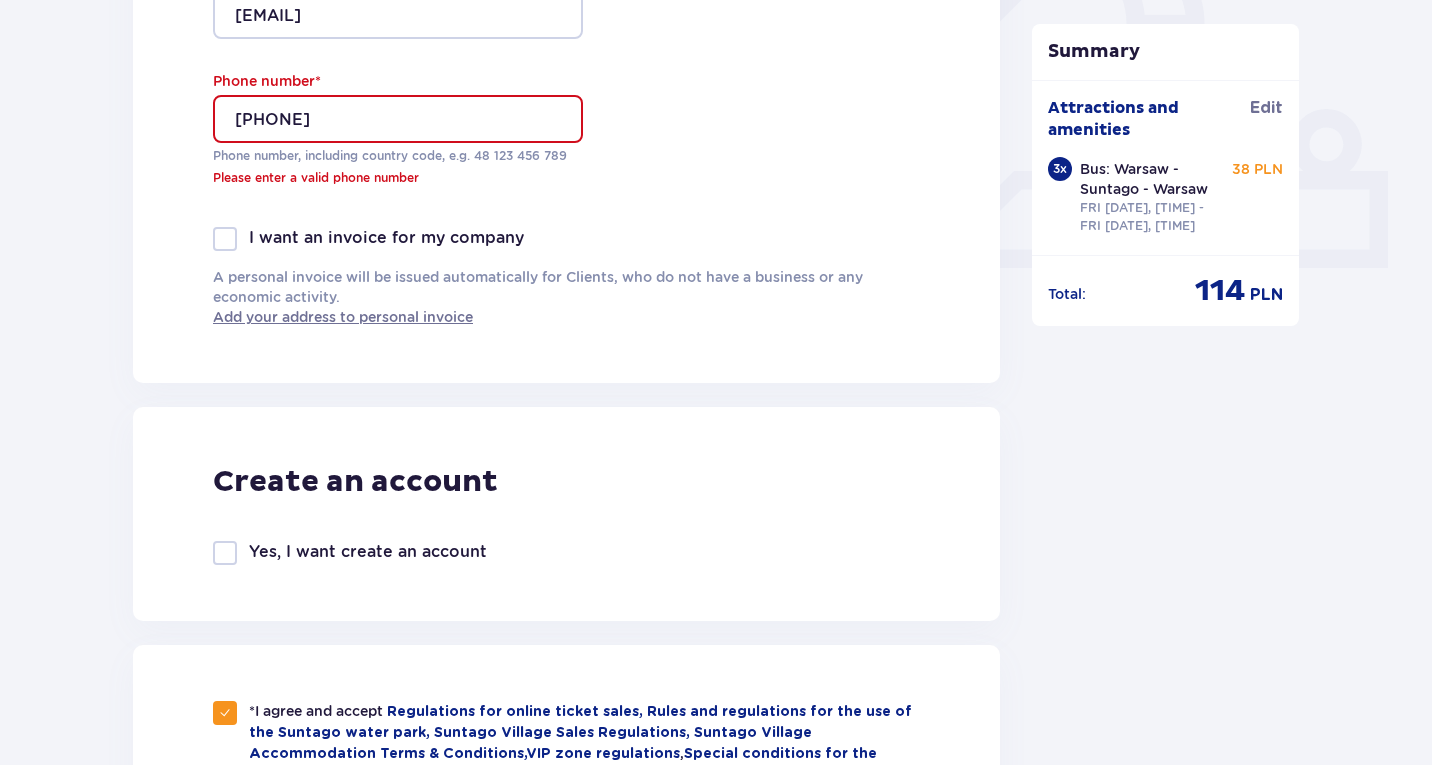 scroll, scrollTop: 760, scrollLeft: 0, axis: vertical 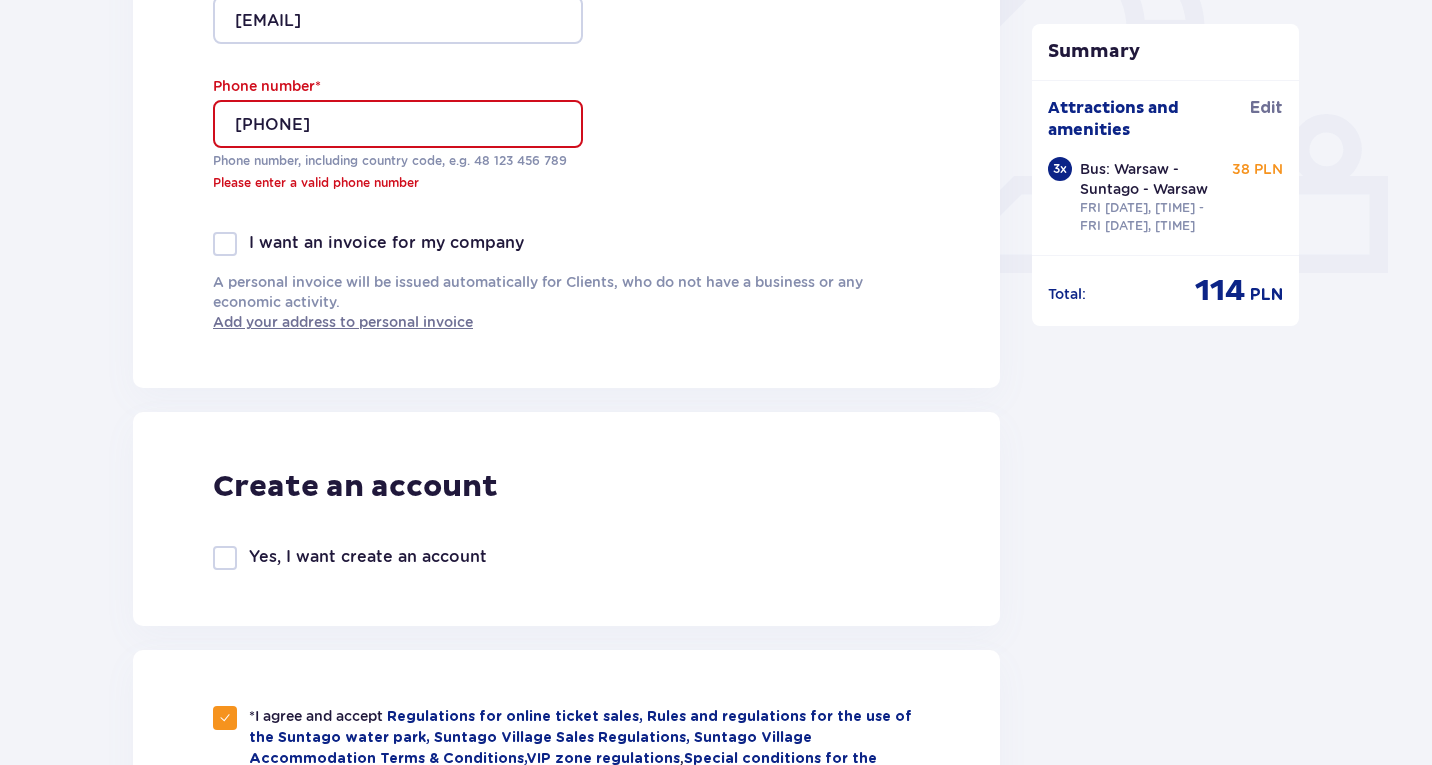 click on "972528848053" at bounding box center [398, 124] 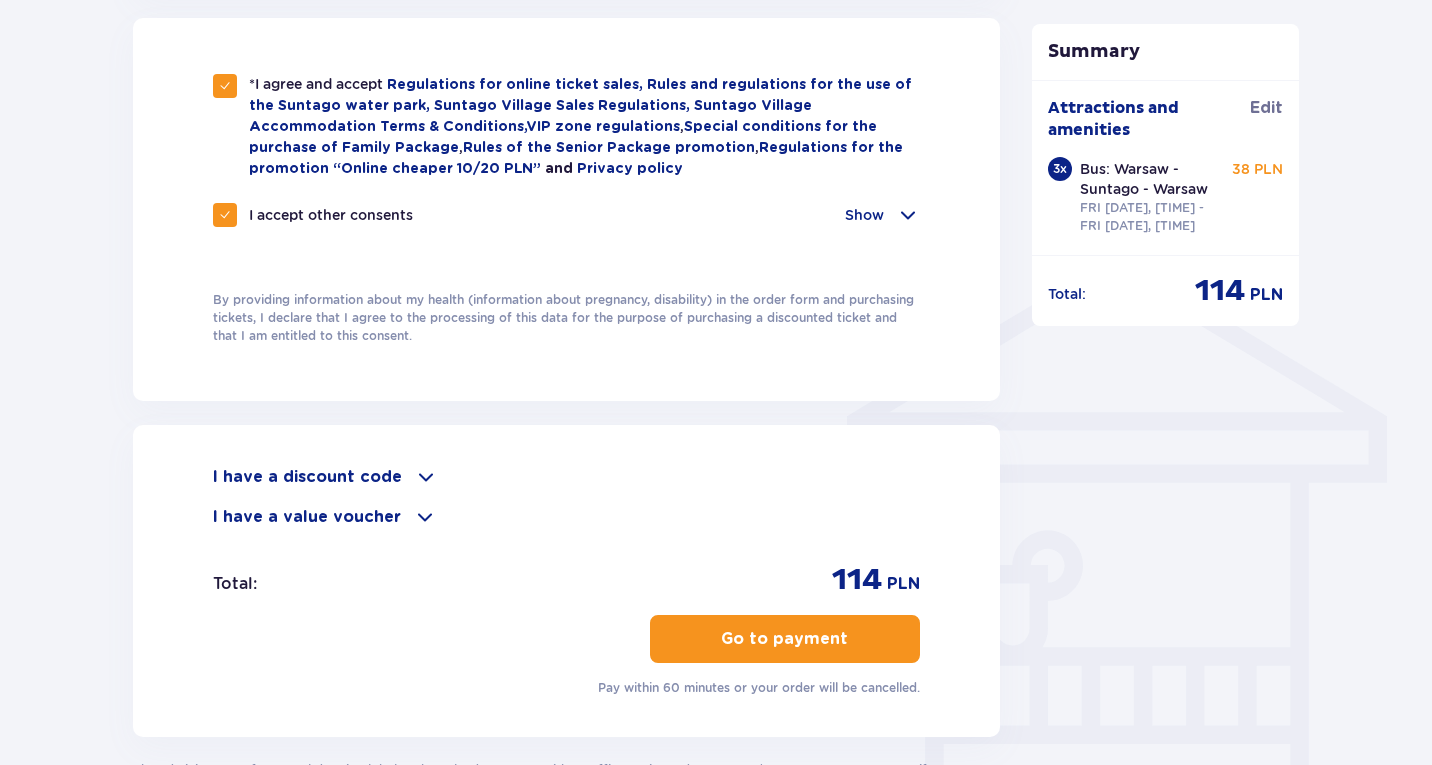 scroll, scrollTop: 1557, scrollLeft: 0, axis: vertical 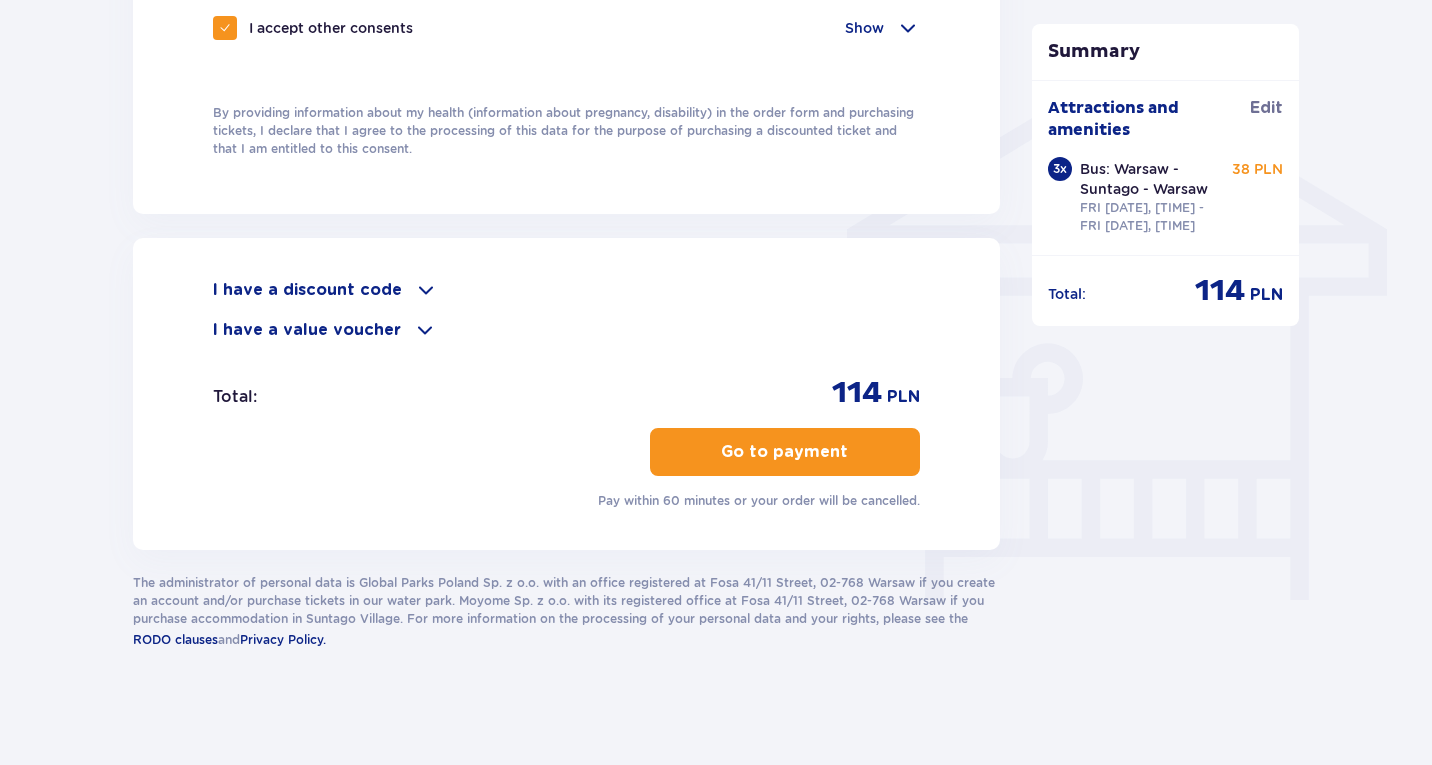 type on "+972528848053" 